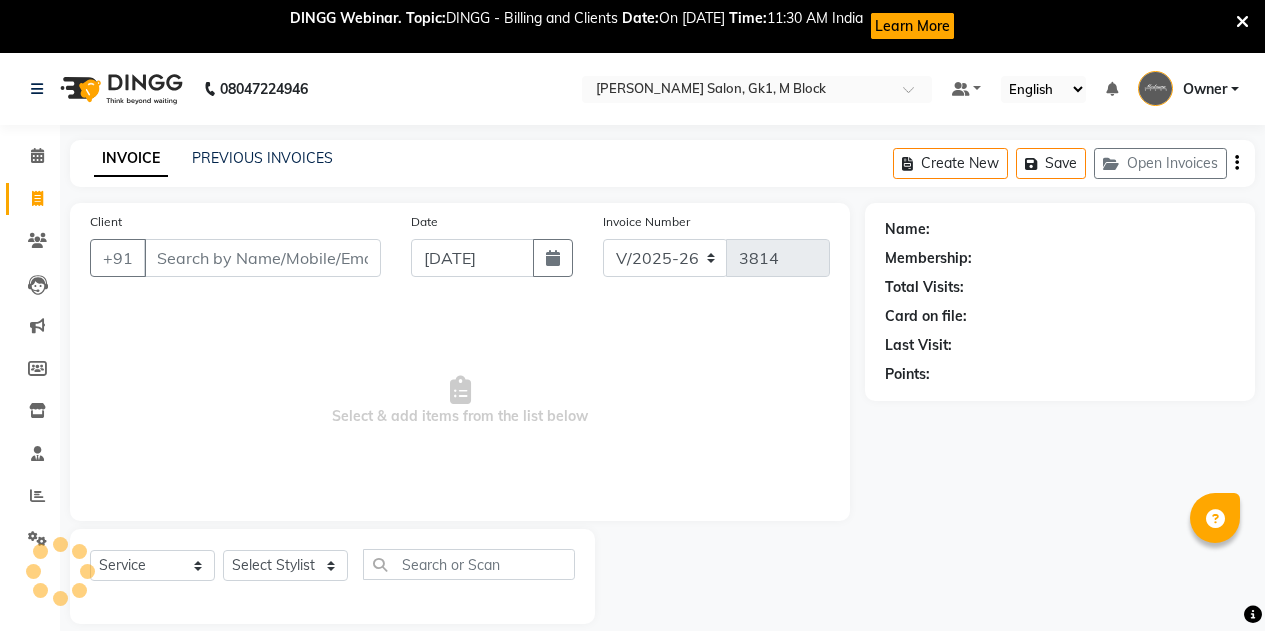 select on "6312" 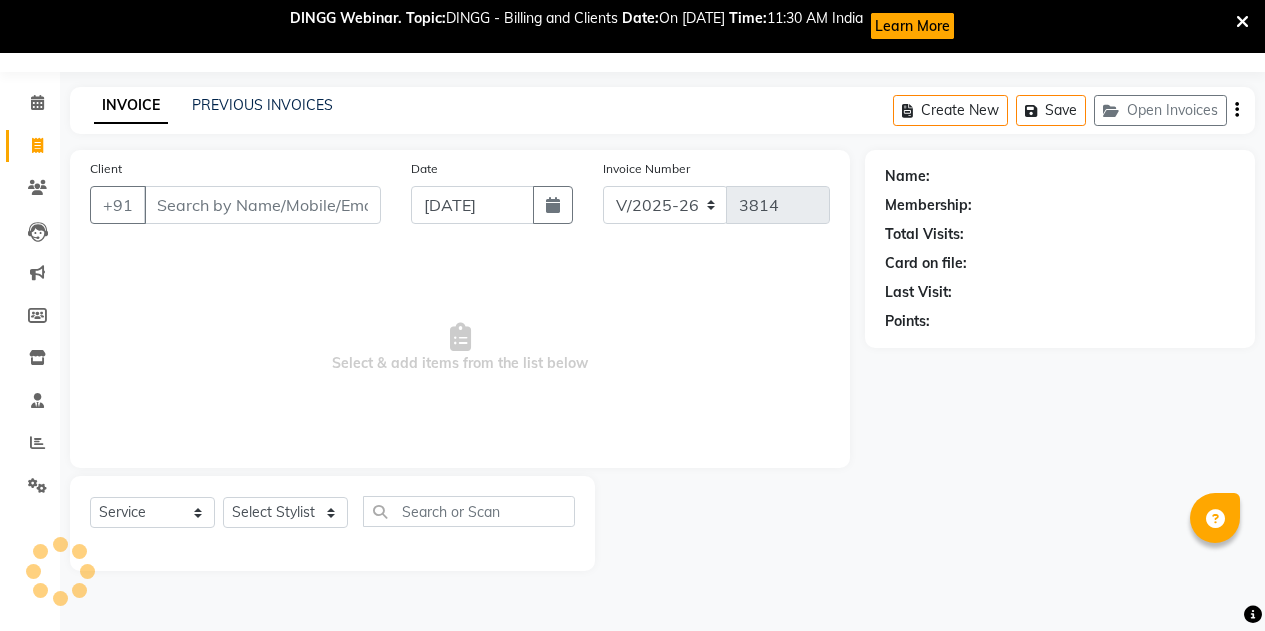 scroll, scrollTop: 0, scrollLeft: 0, axis: both 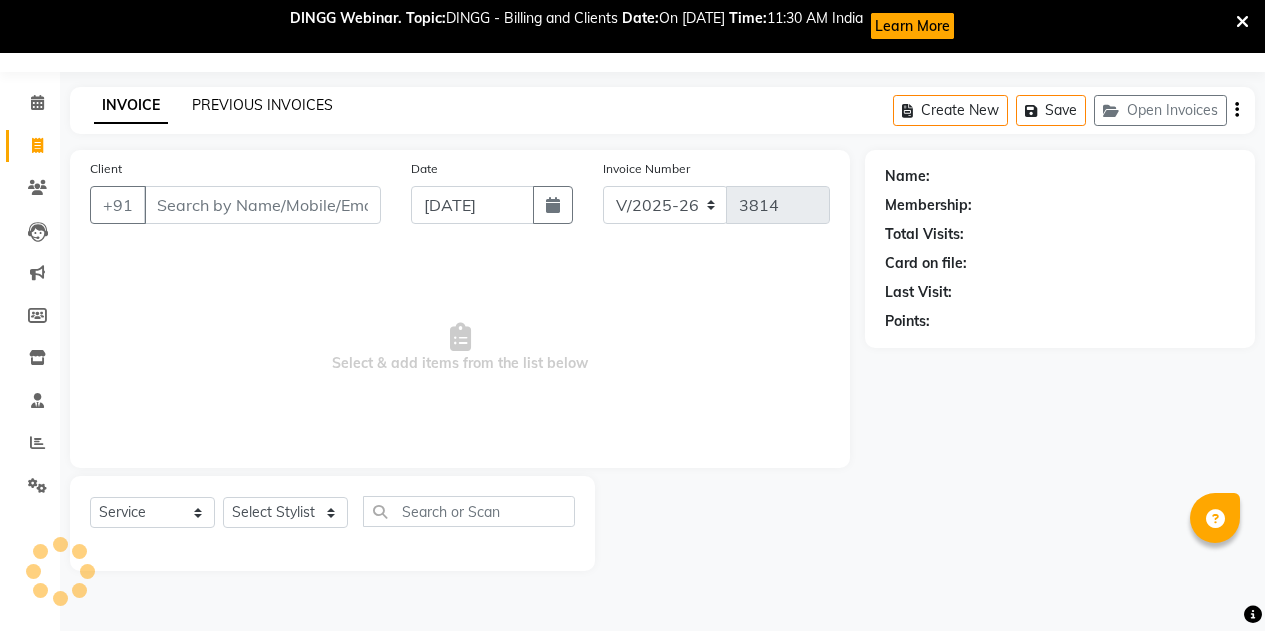 click on "PREVIOUS INVOICES" 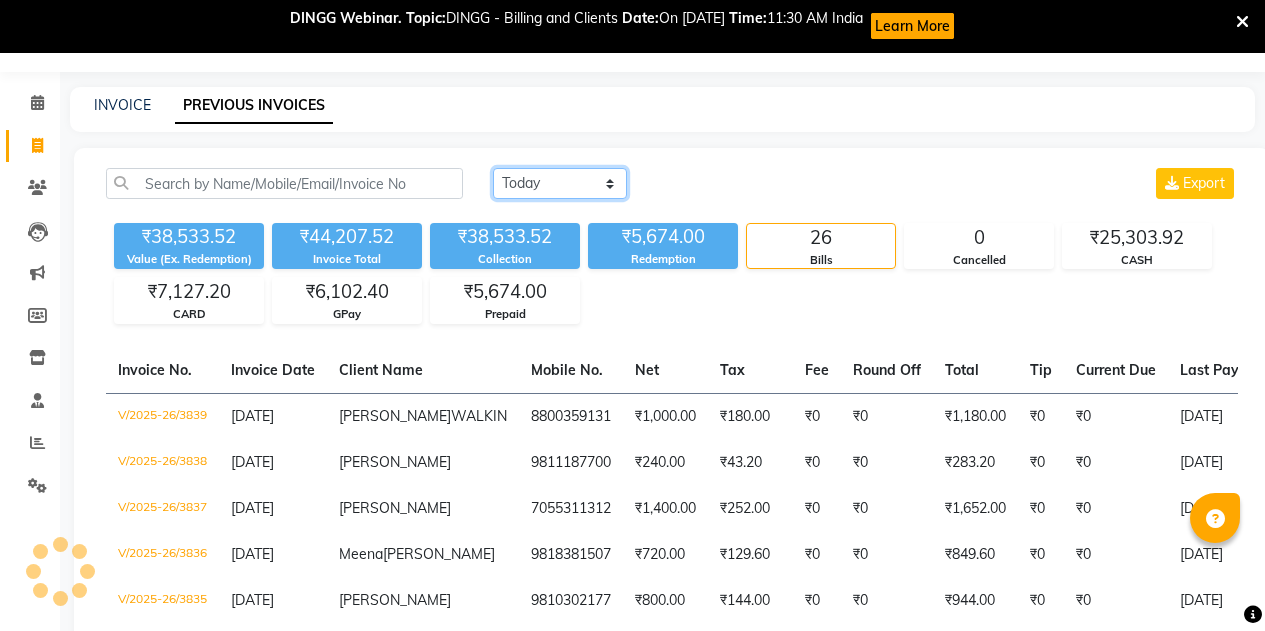 click on "[DATE] [DATE] Custom Range" 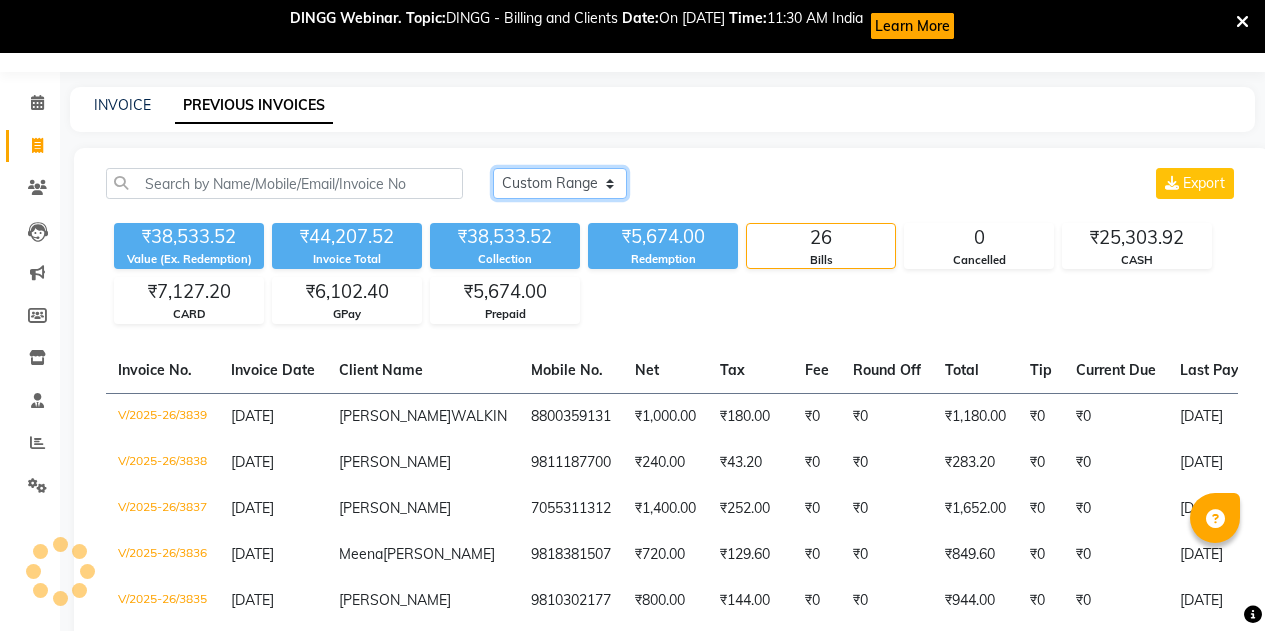 click on "[DATE] [DATE] Custom Range" 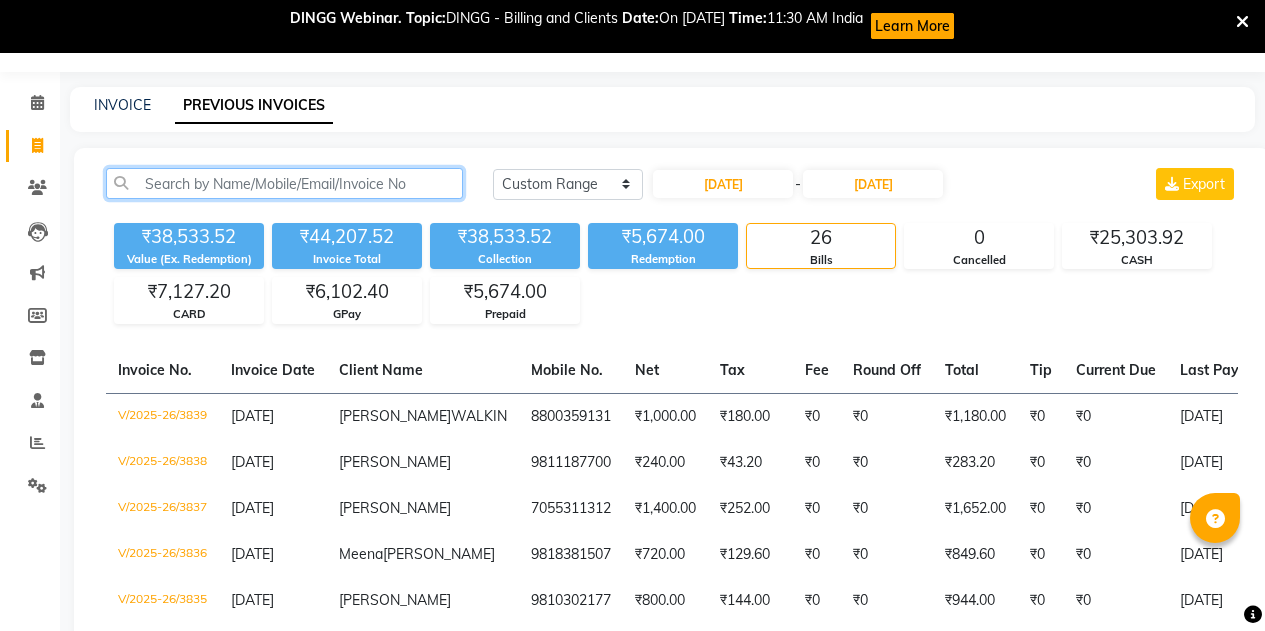click 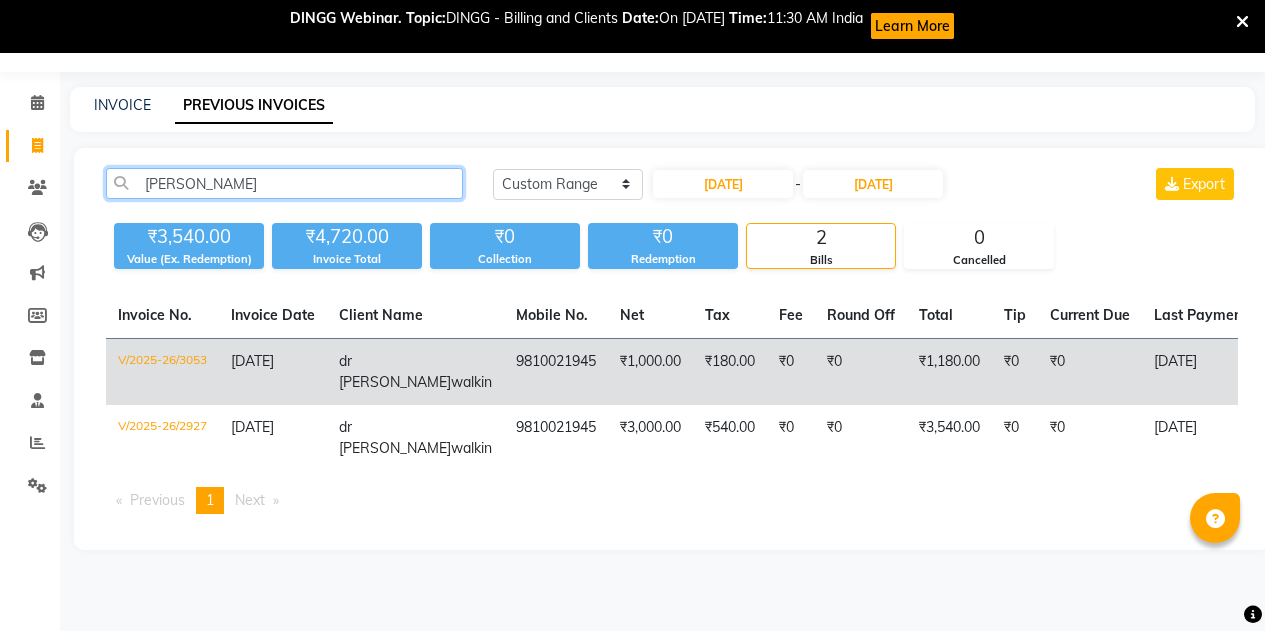 type on "[PERSON_NAME]" 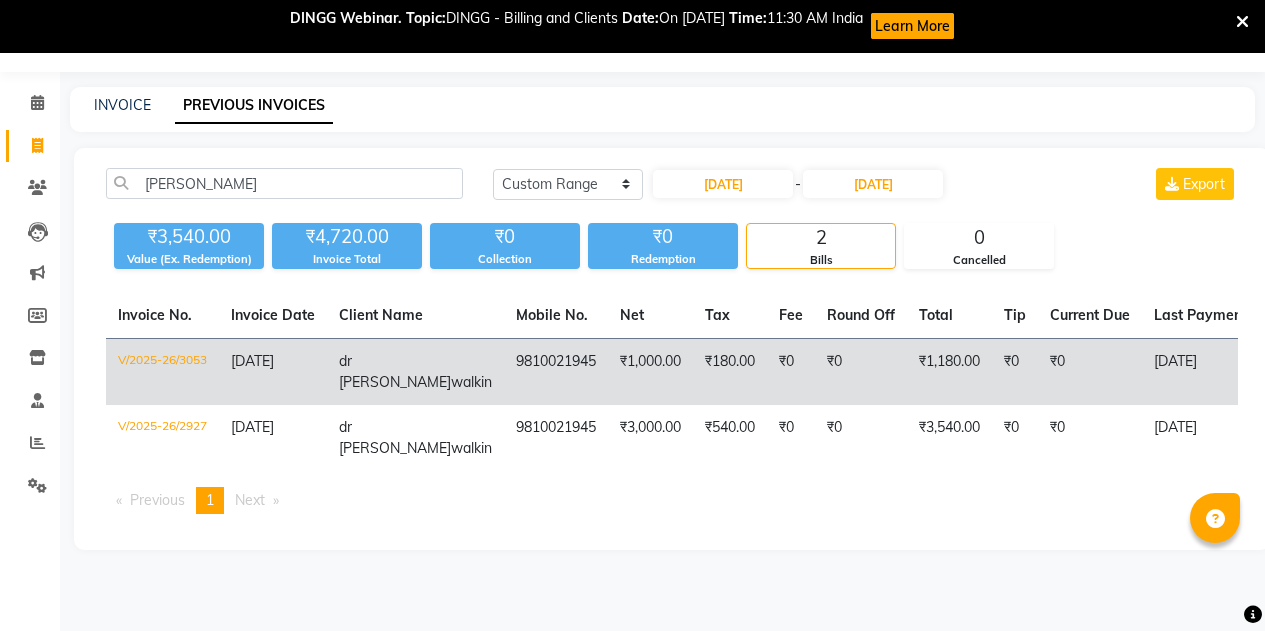 click on "dr [PERSON_NAME]" 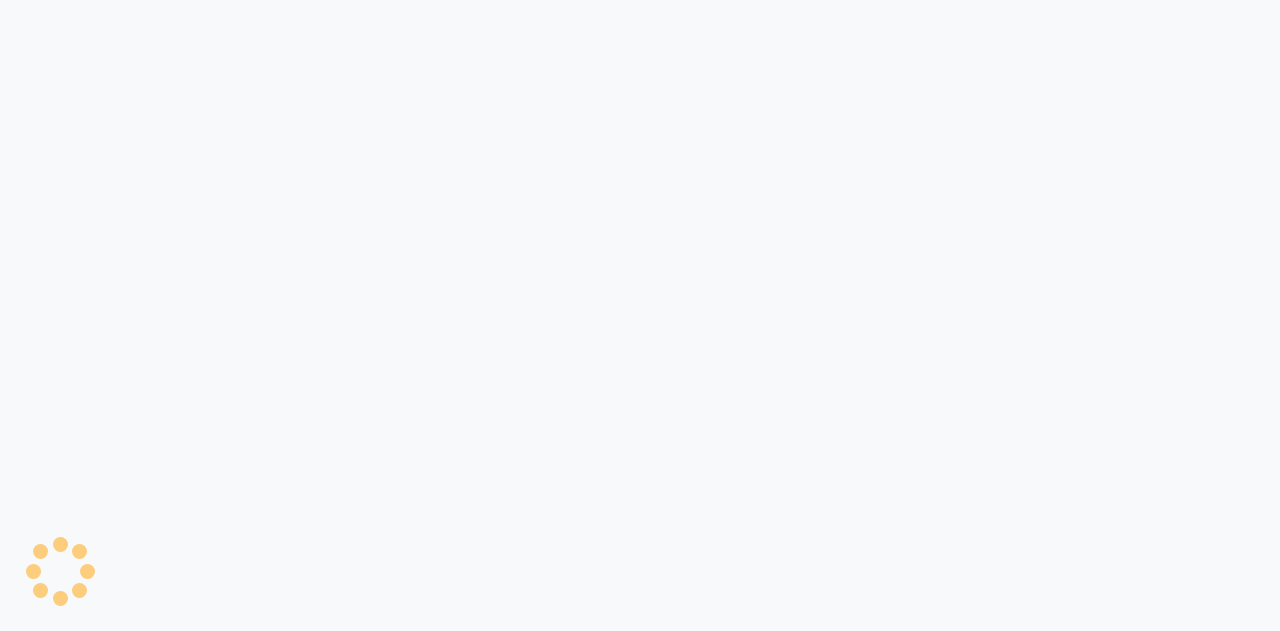 scroll, scrollTop: 0, scrollLeft: 0, axis: both 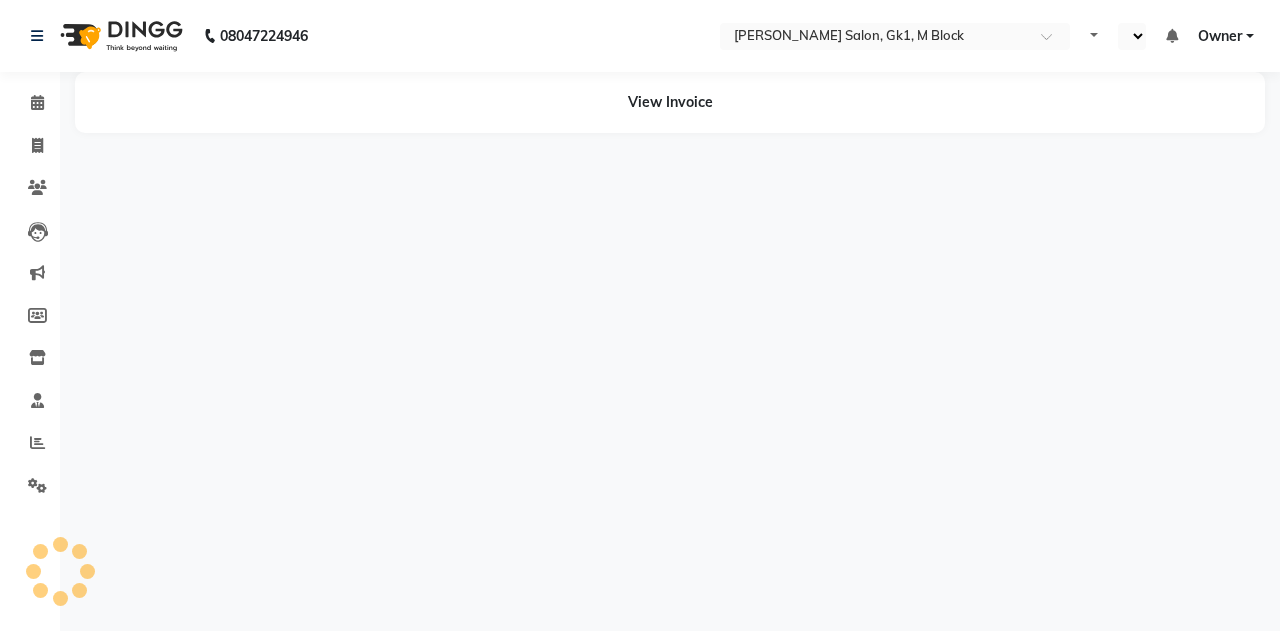 select on "en" 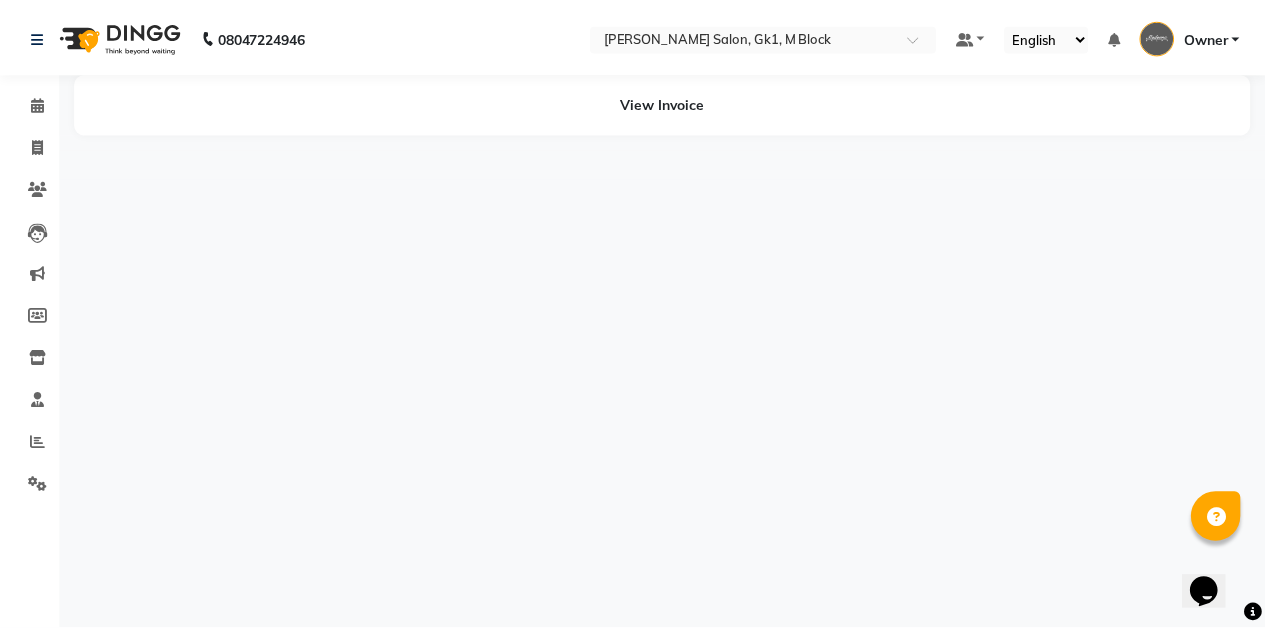 scroll, scrollTop: 0, scrollLeft: 0, axis: both 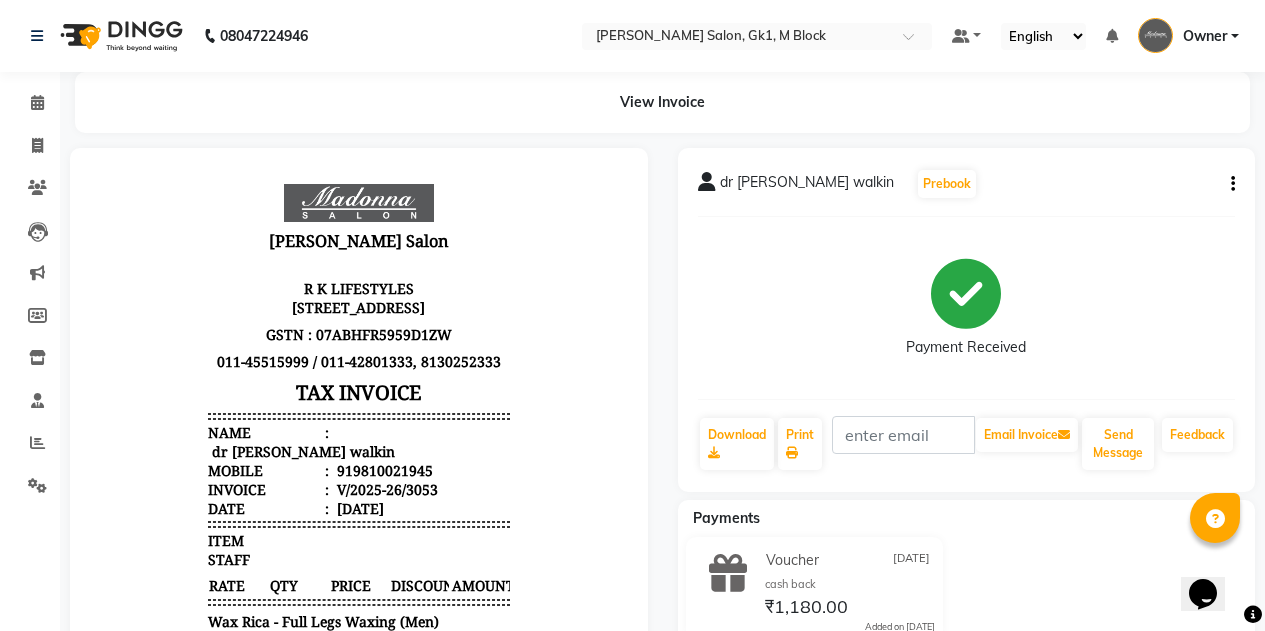 click 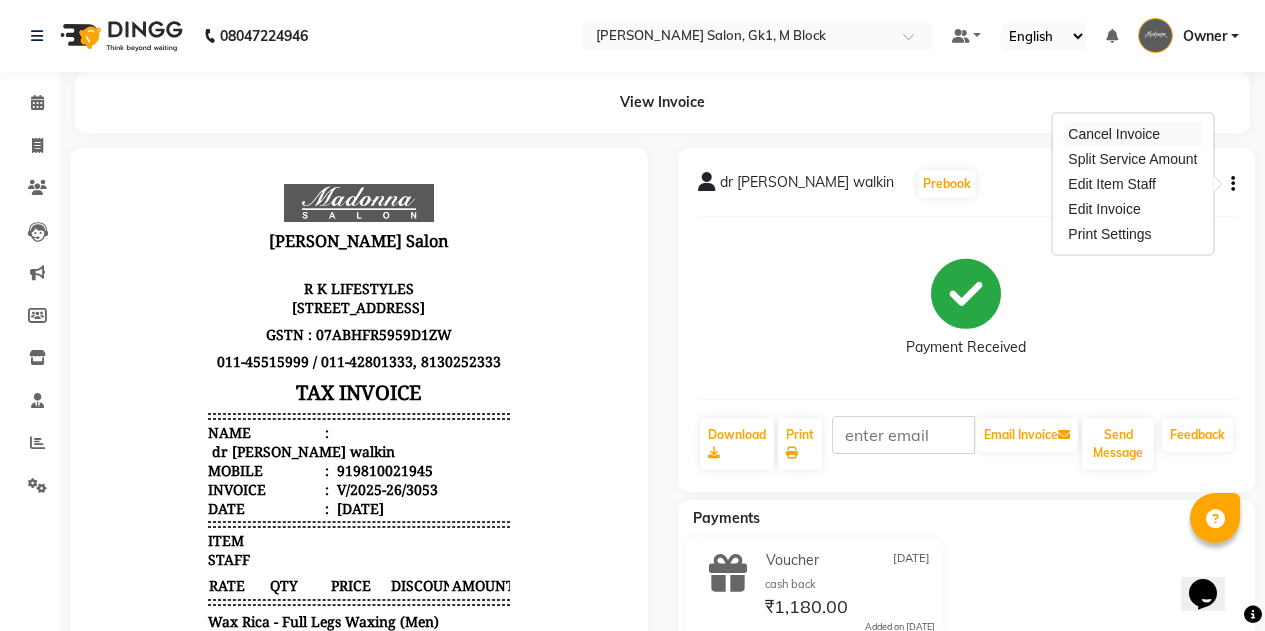 click on "Cancel Invoice" at bounding box center [1132, 134] 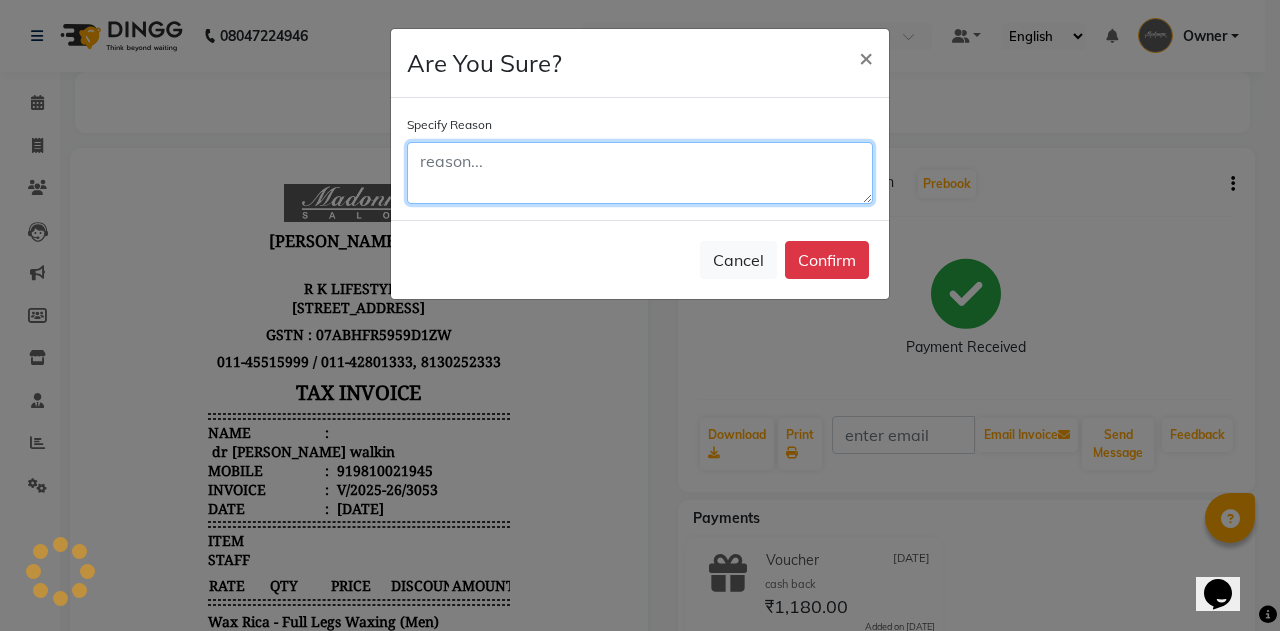 click 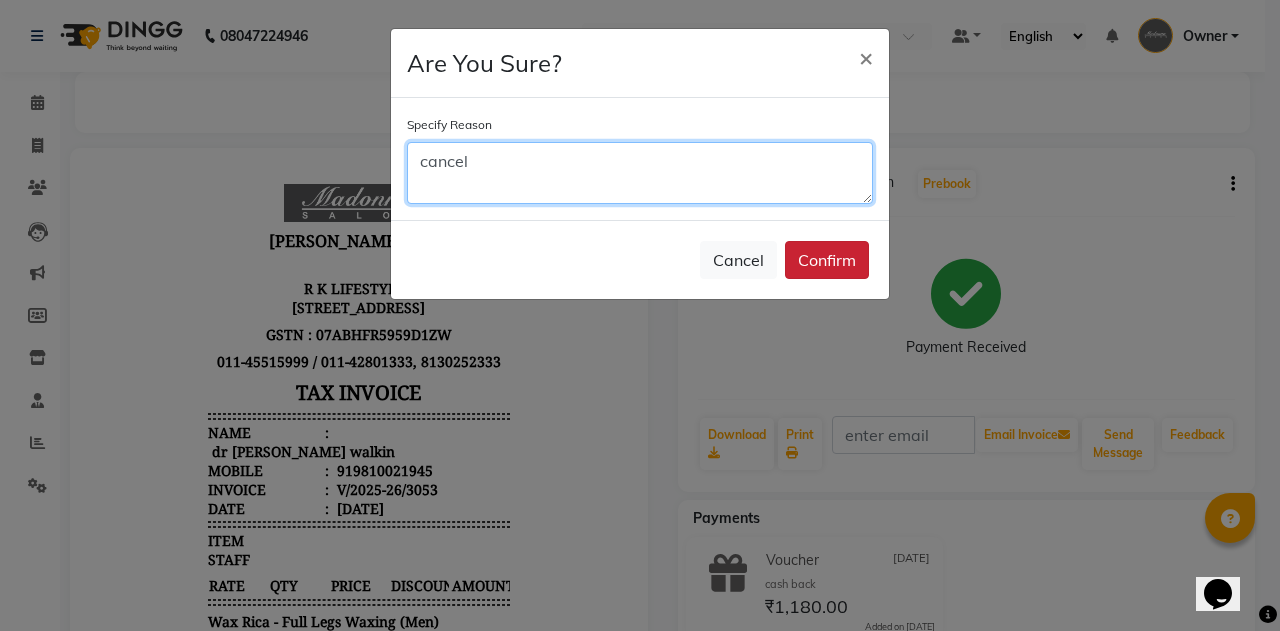 type on "cancel" 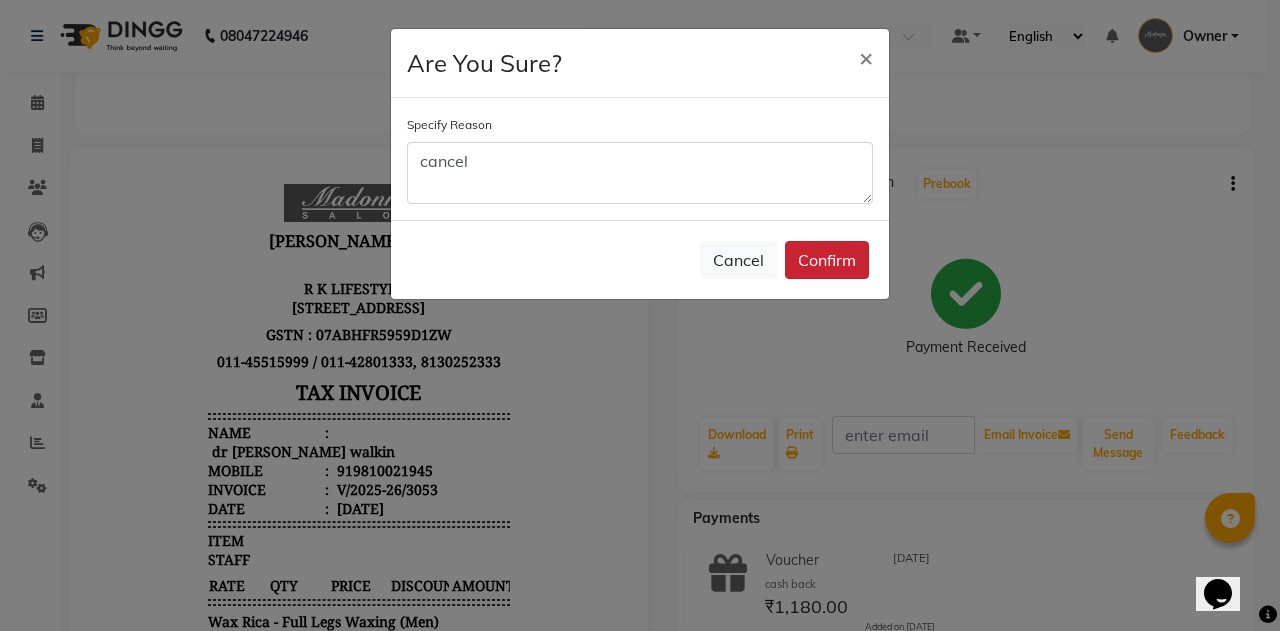 click on "Confirm" 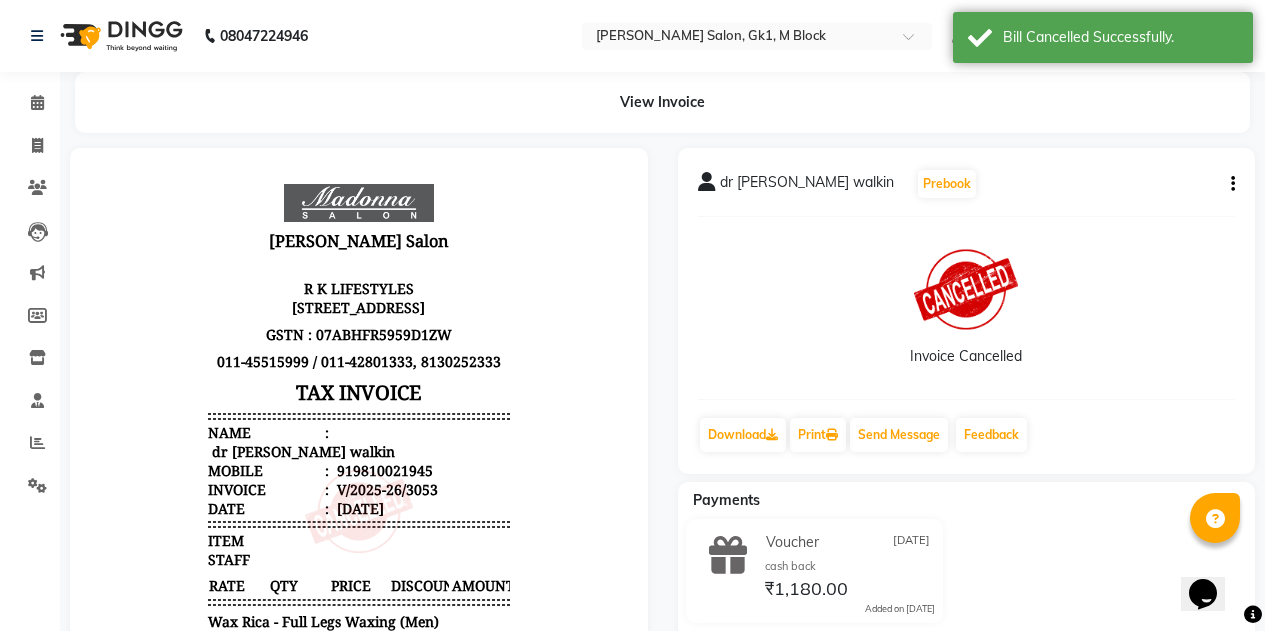 scroll, scrollTop: 16, scrollLeft: 0, axis: vertical 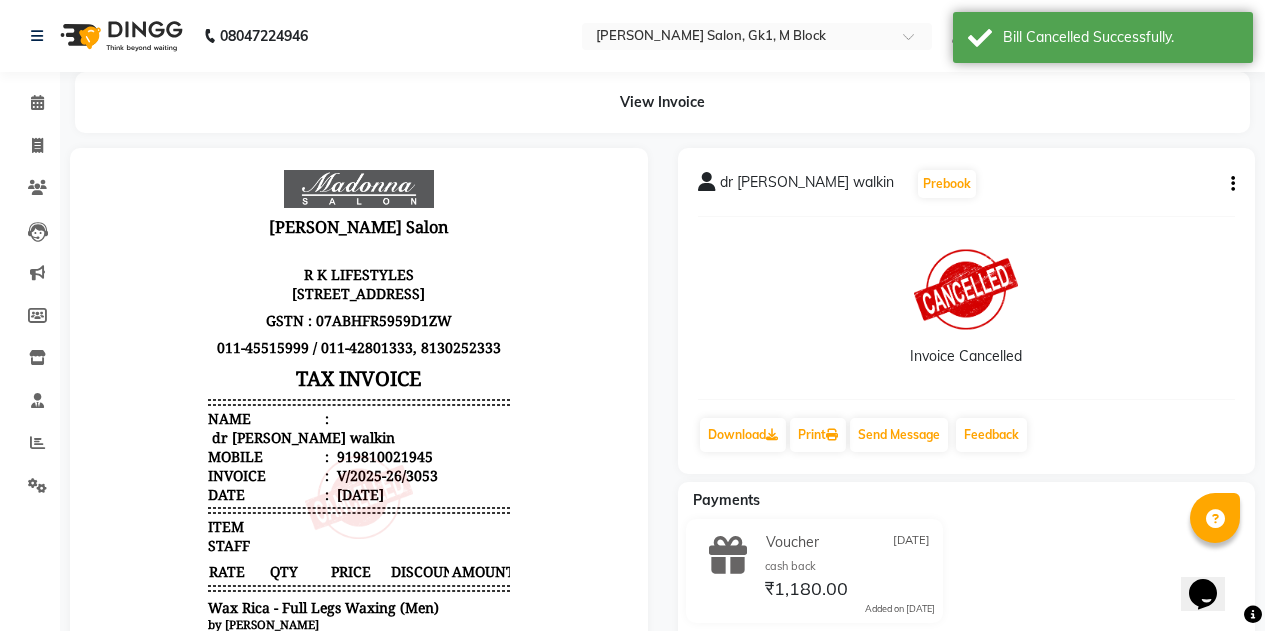 click on "Mobile :
919810021945" at bounding box center (359, 456) 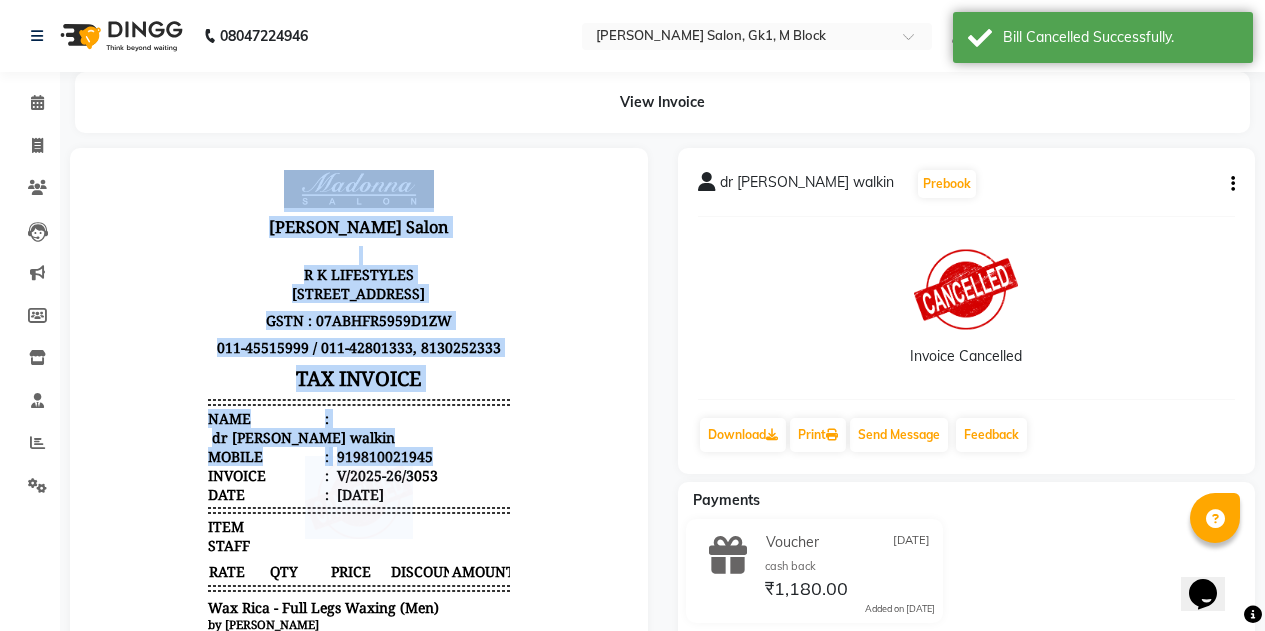 drag, startPoint x: 415, startPoint y: 455, endPoint x: 389, endPoint y: 458, distance: 26.172504 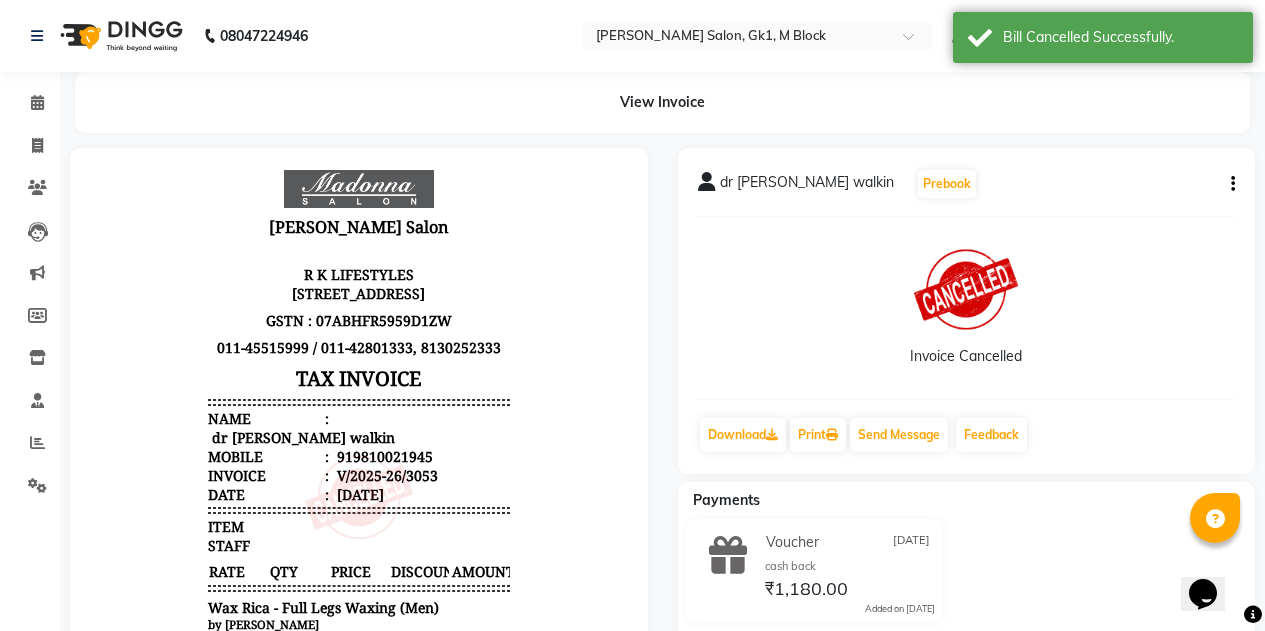 click on "Invoice  :
V/2025-26/3053" at bounding box center (359, 475) 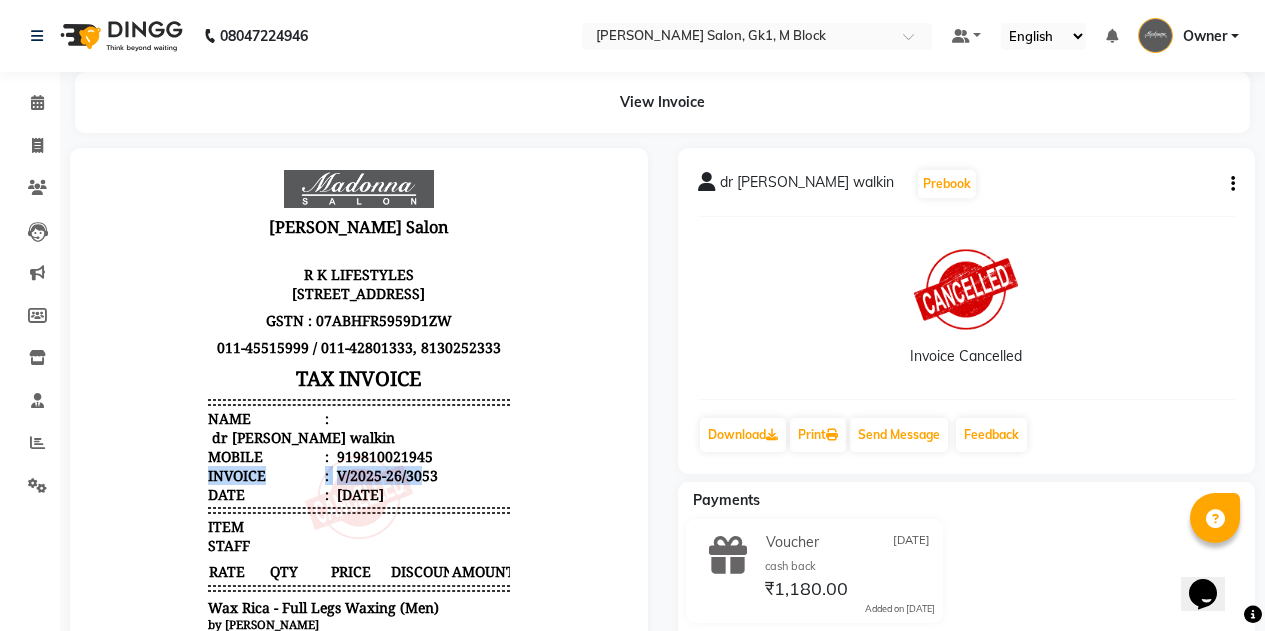 drag, startPoint x: 416, startPoint y: 453, endPoint x: 409, endPoint y: 472, distance: 20.248457 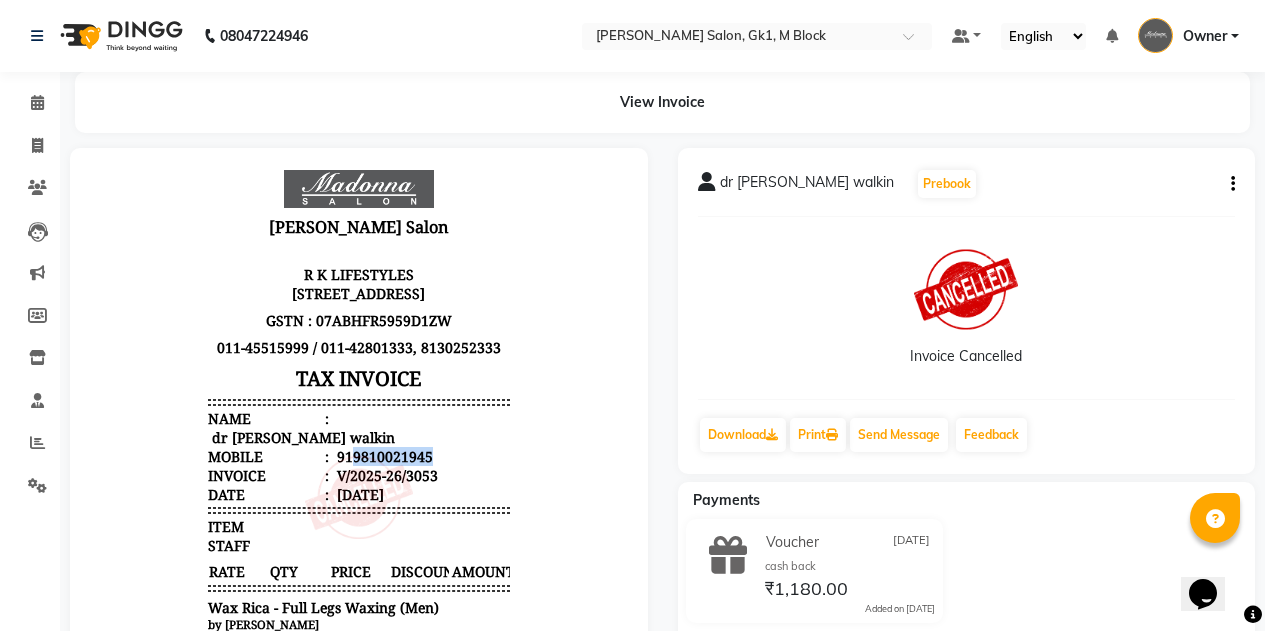 drag, startPoint x: 337, startPoint y: 451, endPoint x: 429, endPoint y: 448, distance: 92.0489 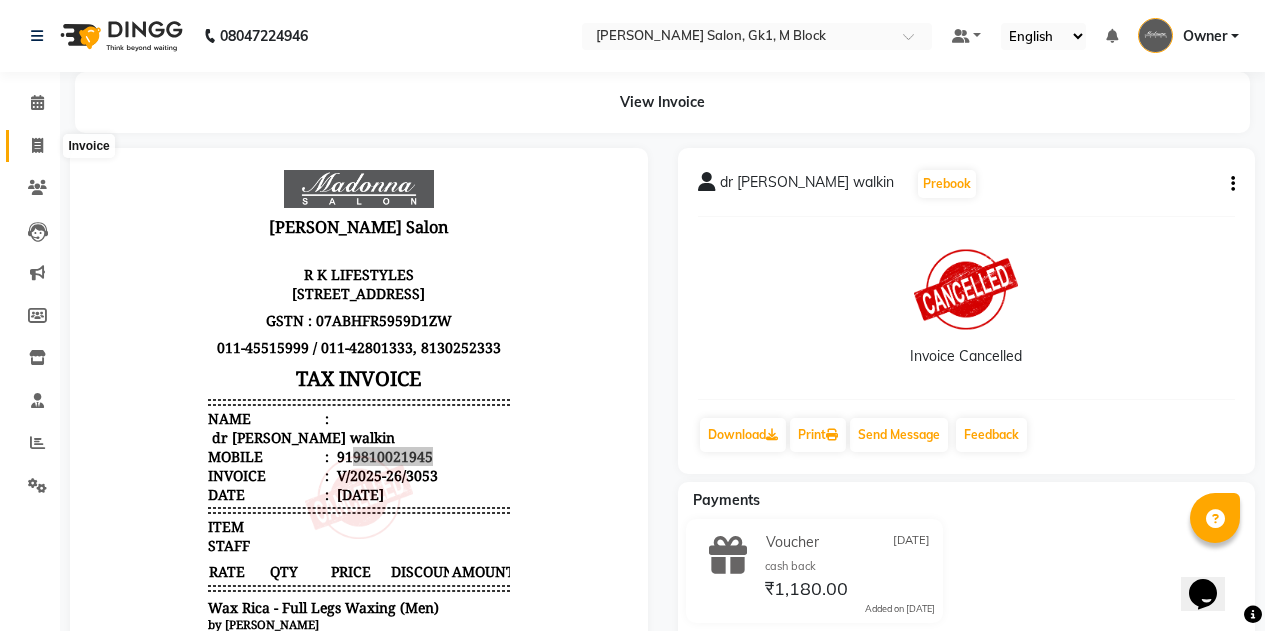 click 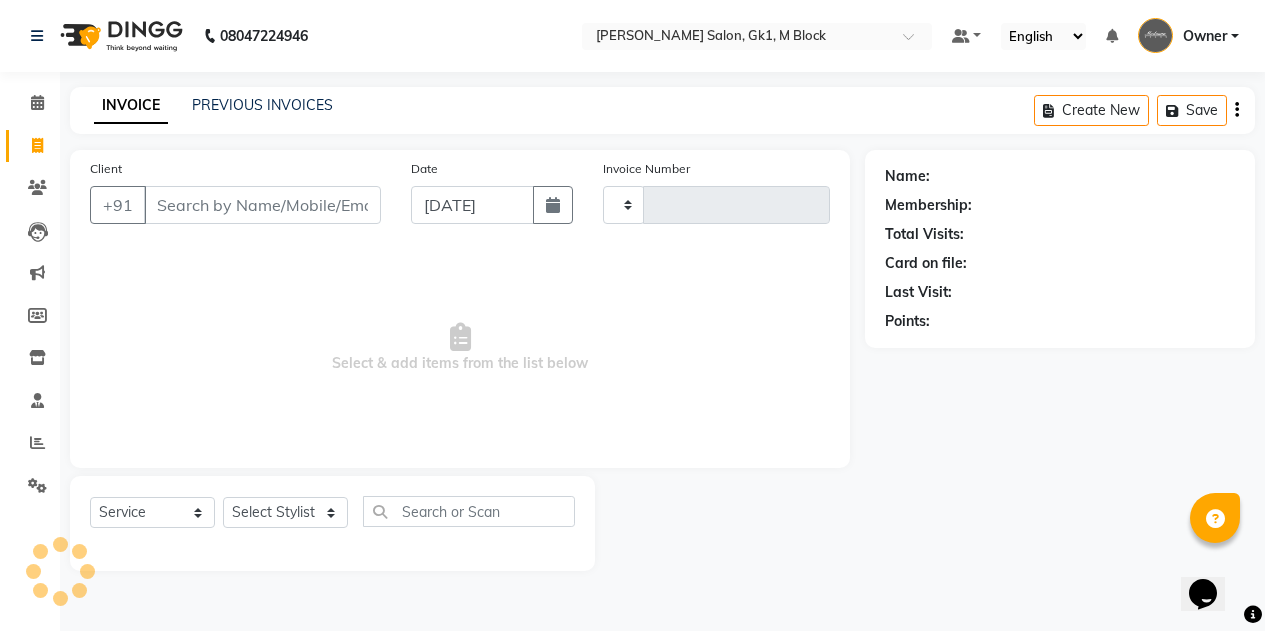 type on "3840" 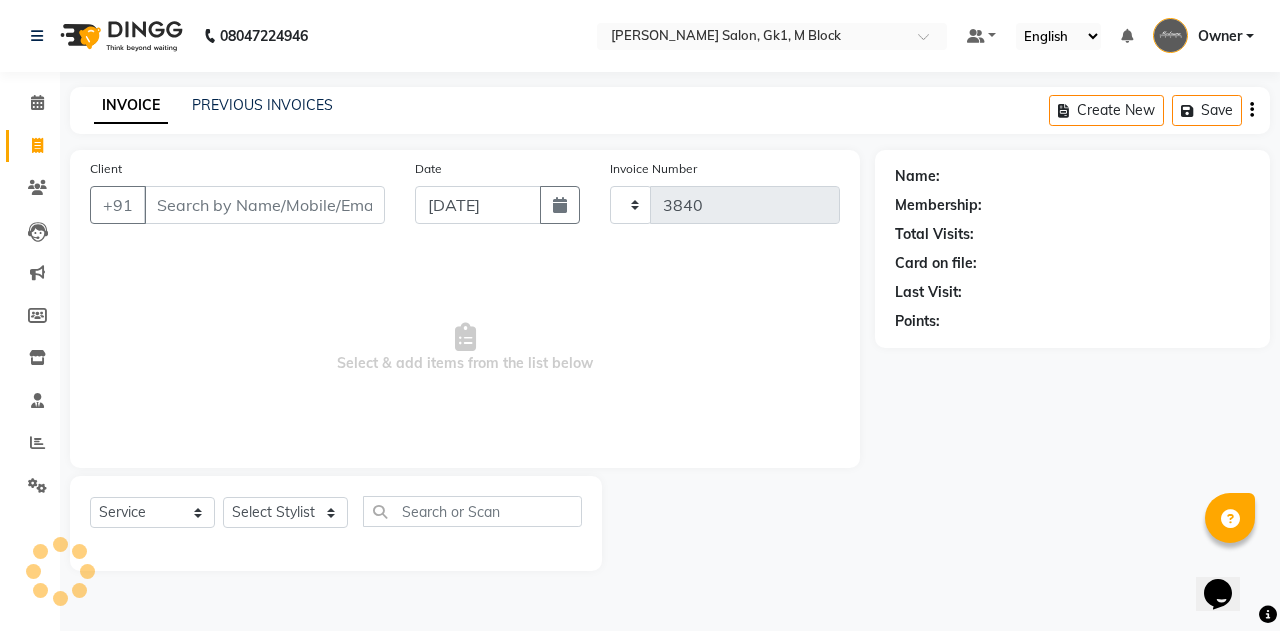 select on "6312" 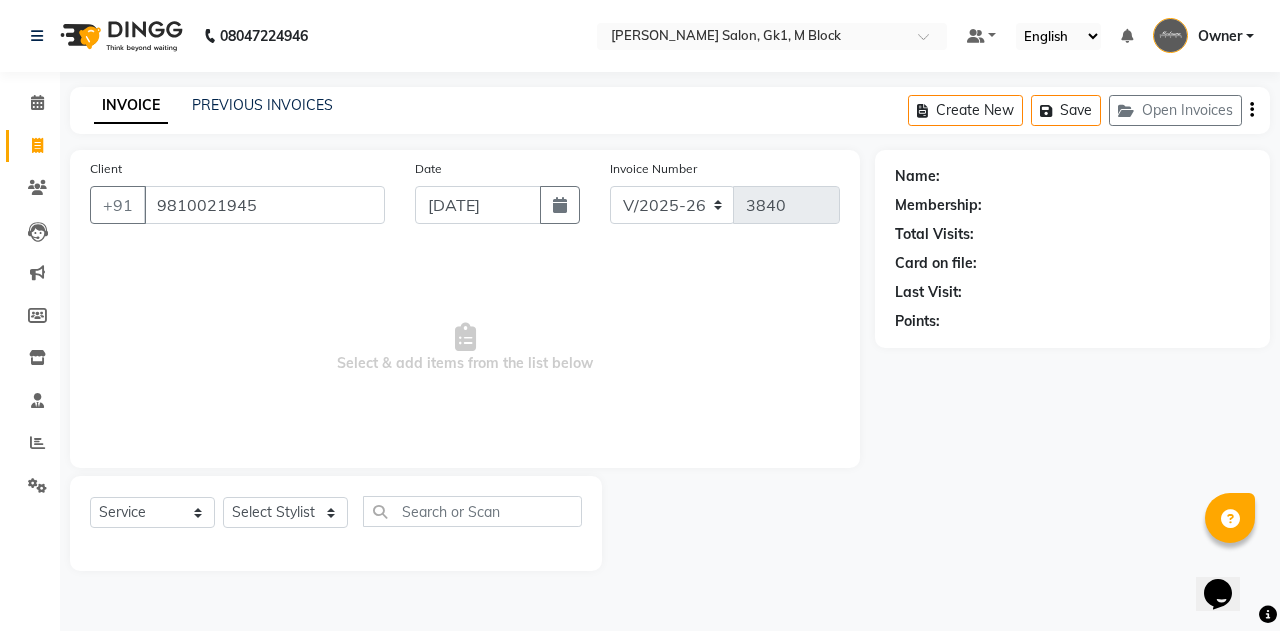 type on "9810021945" 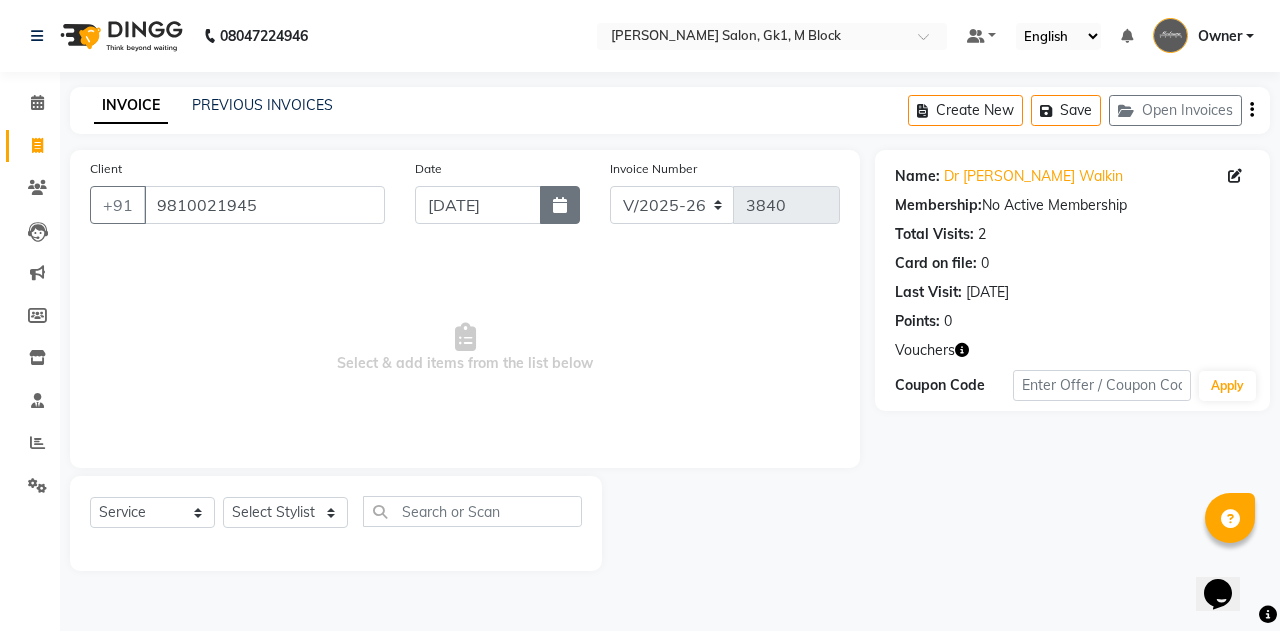 click 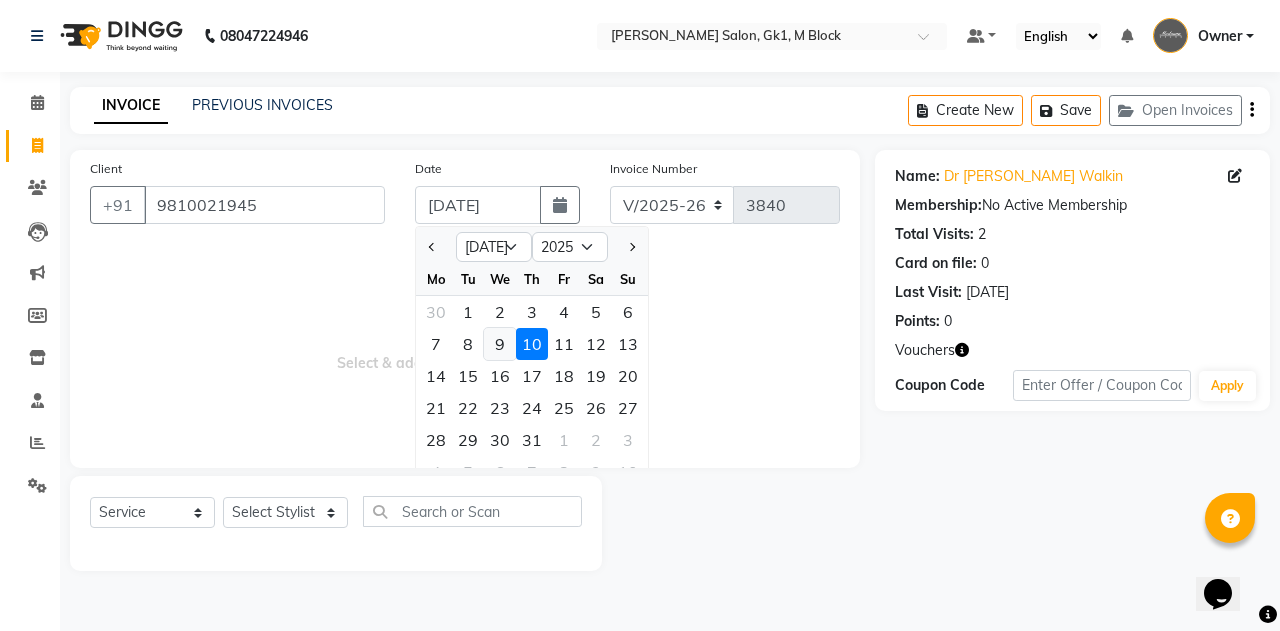 click on "9" 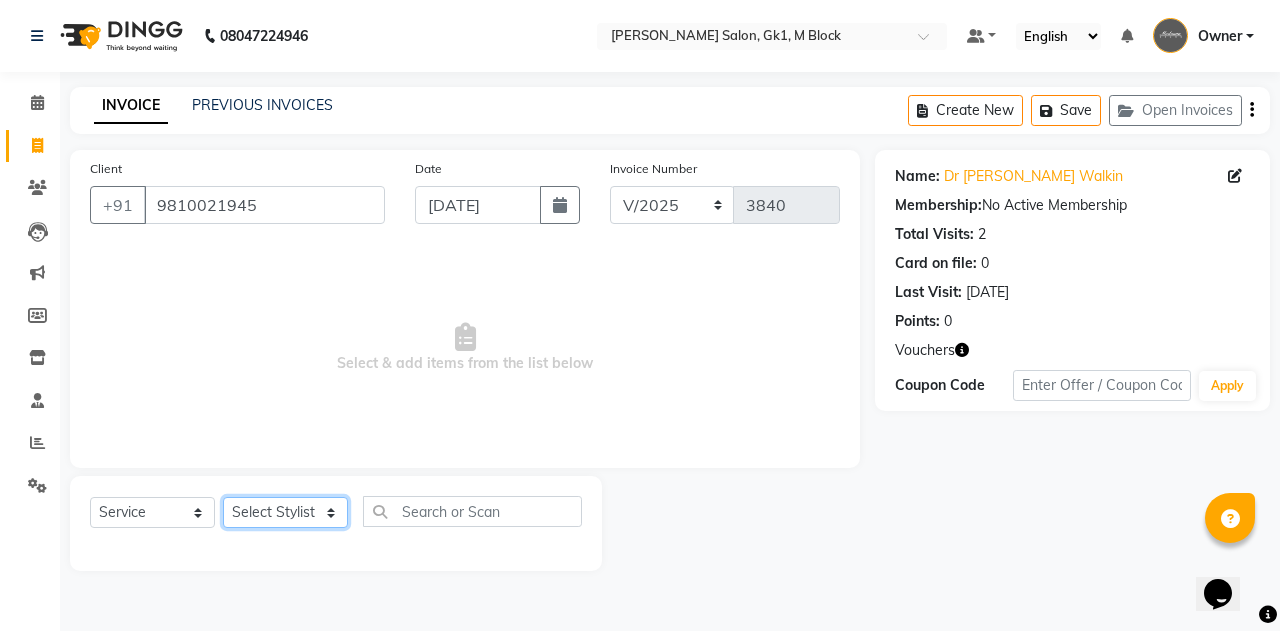 click on "Select Stylist AJAY Amar Ankush Ashu Beauty Tanuja COUNTER Deepak Esha Fatima Husain Maggi Manjit Nandini Nazim Owner Owner Rakesh Rishi Sandeep Shipra Sonu Stylist Rajesh Sushma Tarun Tushar Vaibhav Vipin" 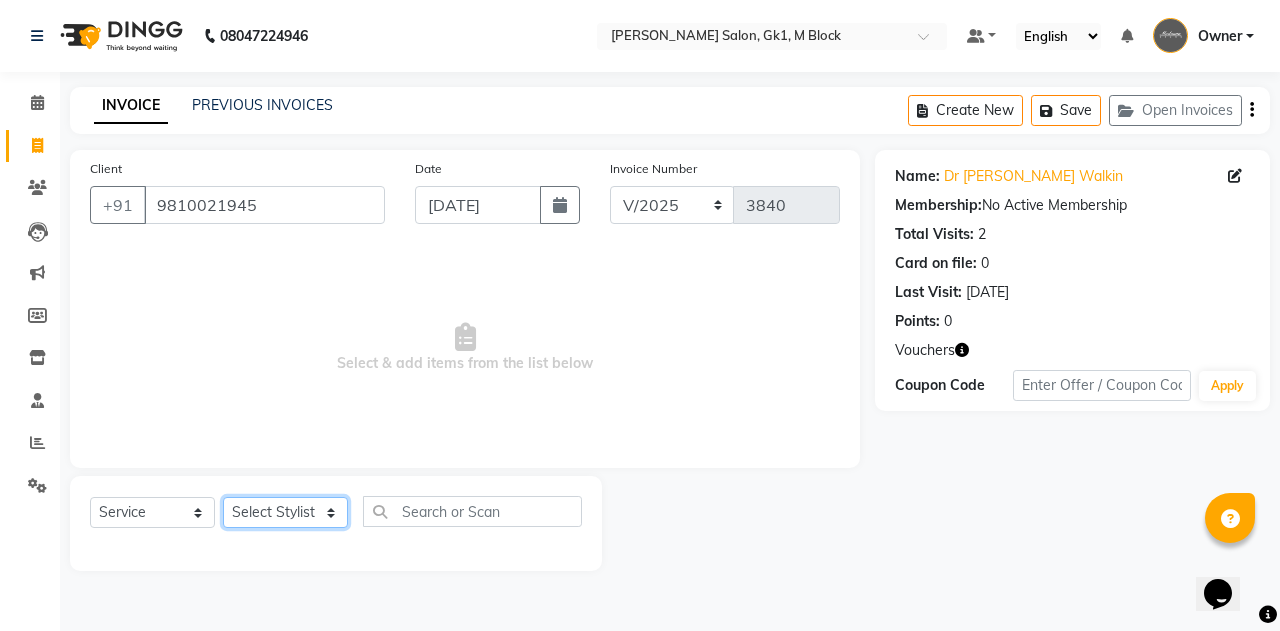select on "47652" 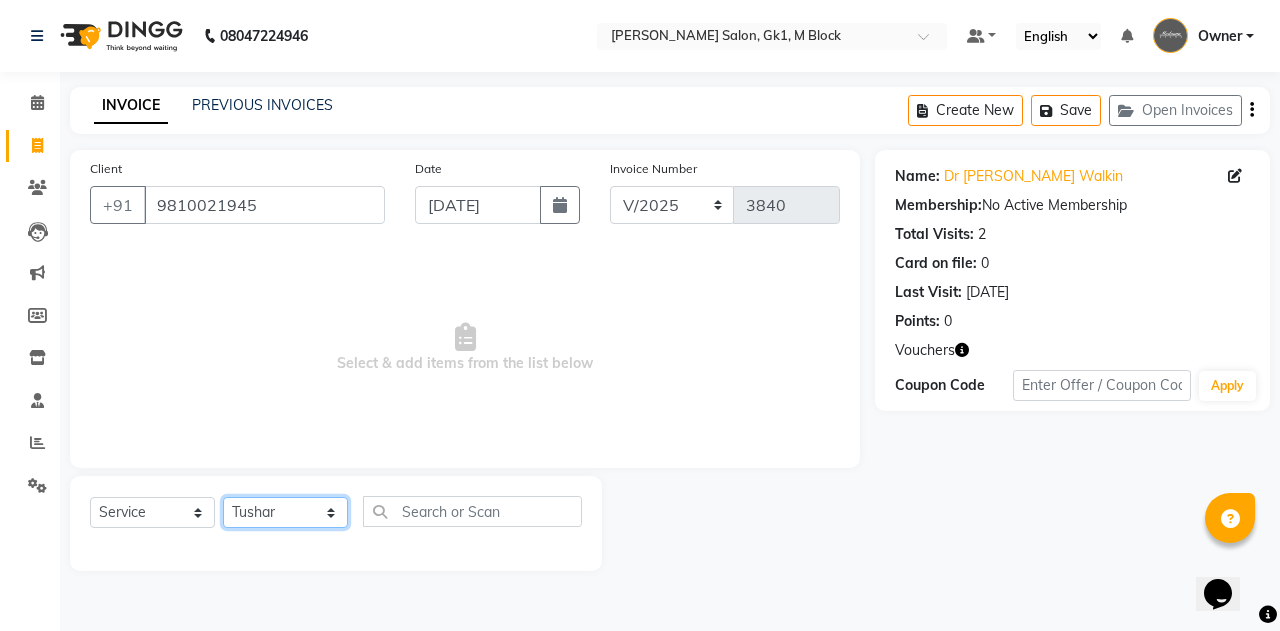 click on "Select Stylist AJAY Amar Ankush Ashu Beauty Tanuja COUNTER Deepak Esha Fatima Husain Maggi Manjit Nandini Nazim Owner Owner Rakesh Rishi Sandeep Shipra Sonu Stylist Rajesh Sushma Tarun Tushar Vaibhav Vipin" 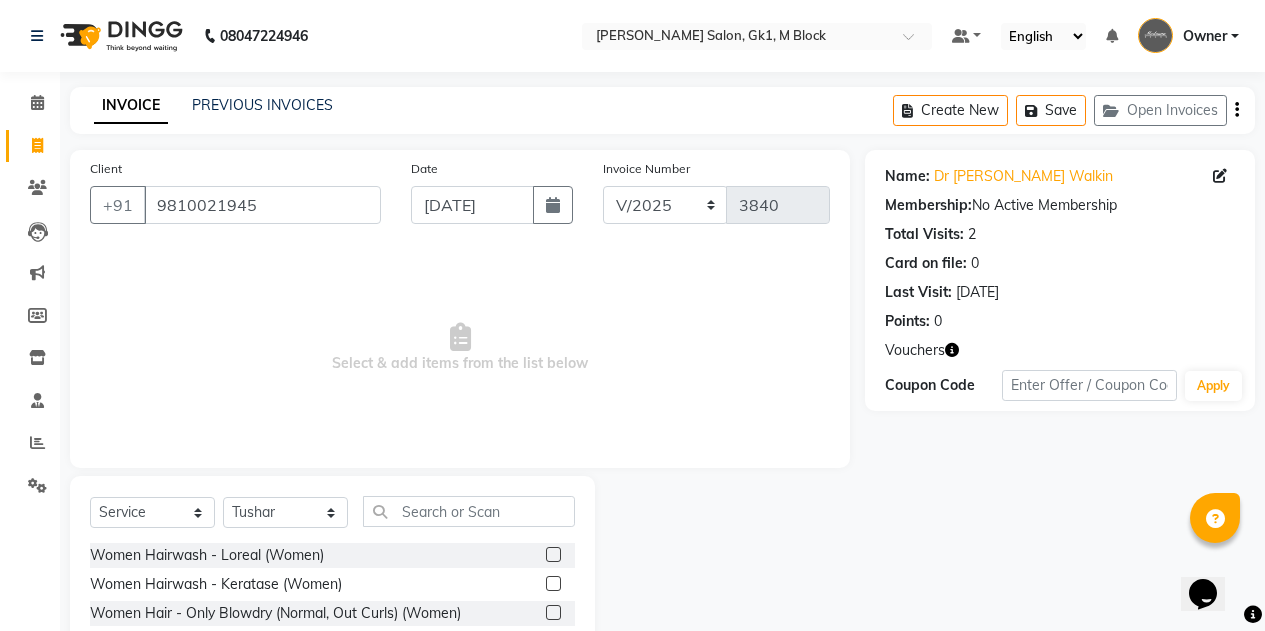 click 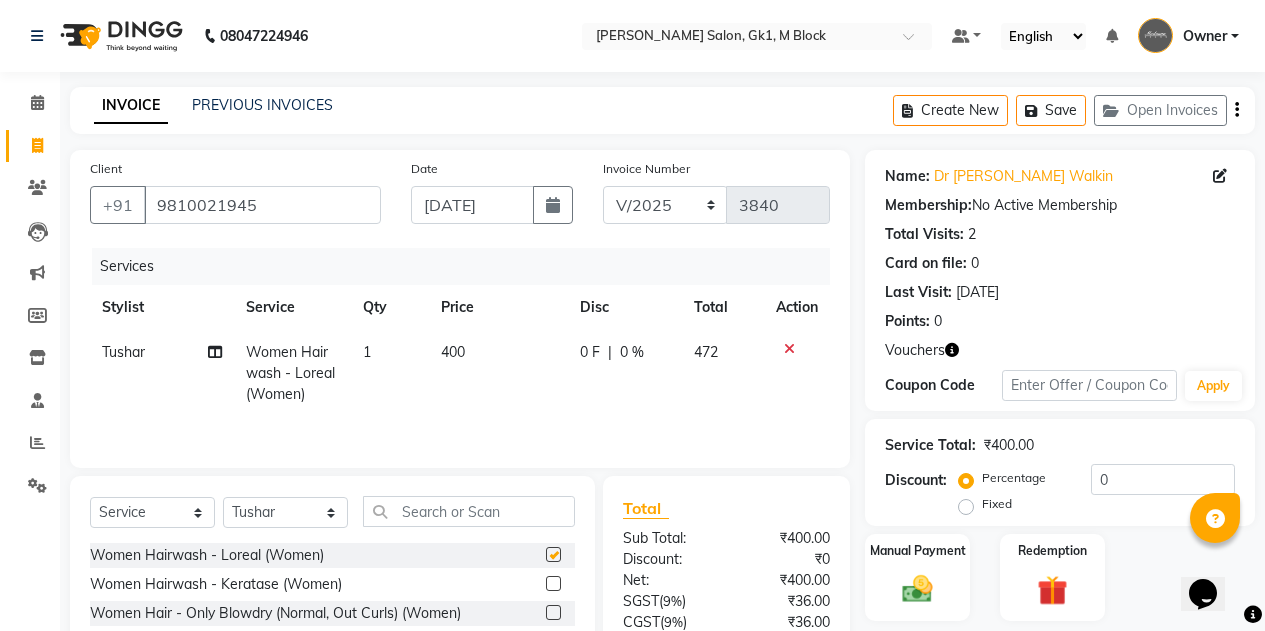 checkbox on "false" 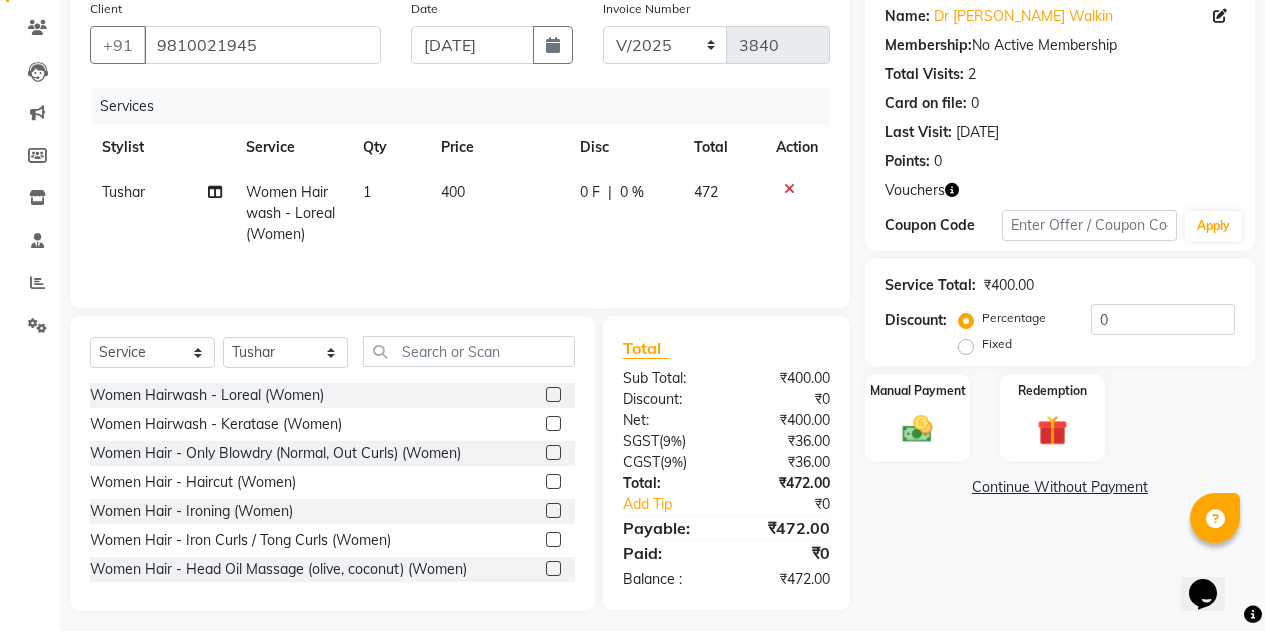 scroll, scrollTop: 161, scrollLeft: 0, axis: vertical 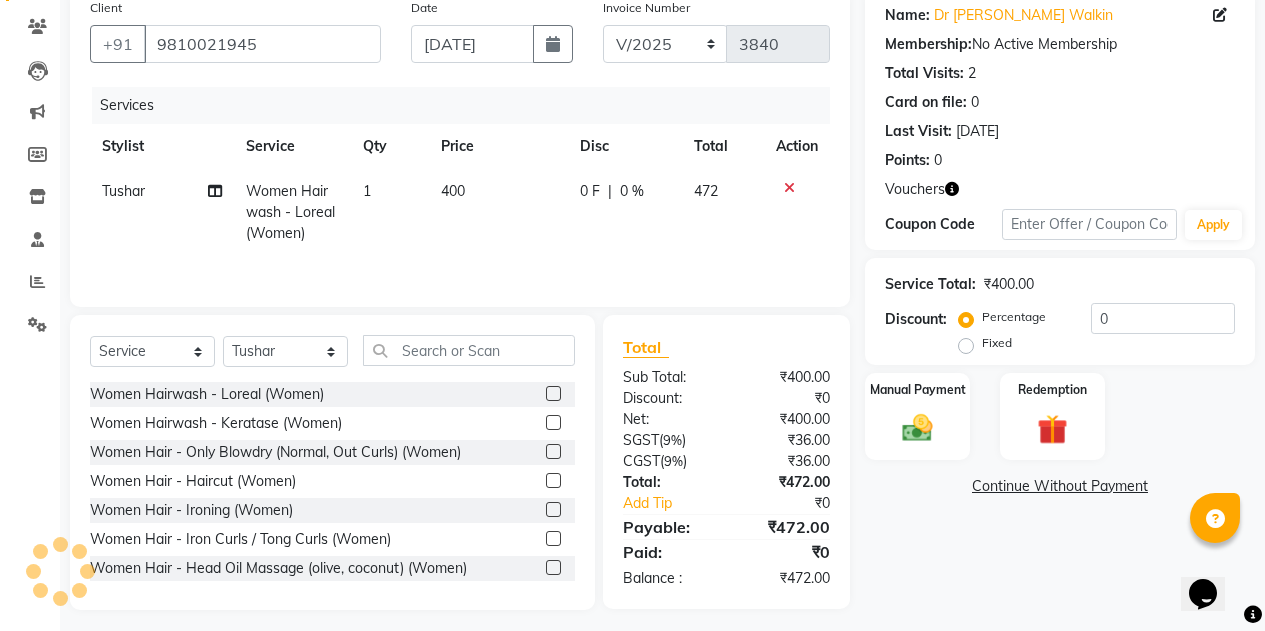 click 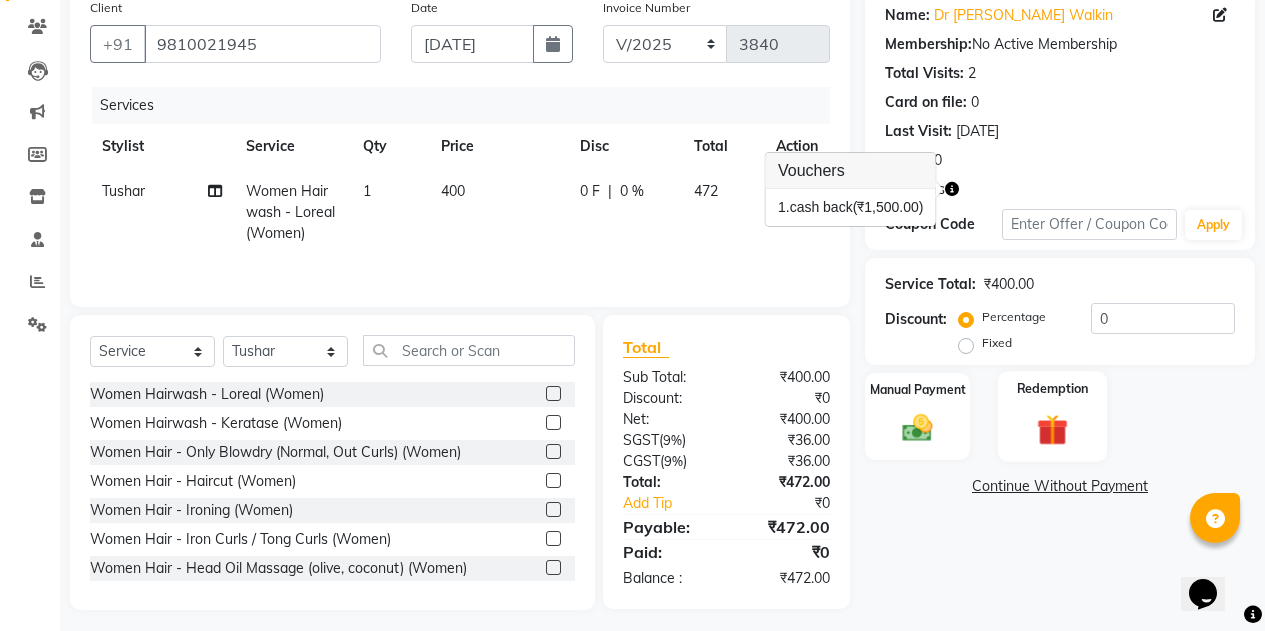 click on "Redemption" 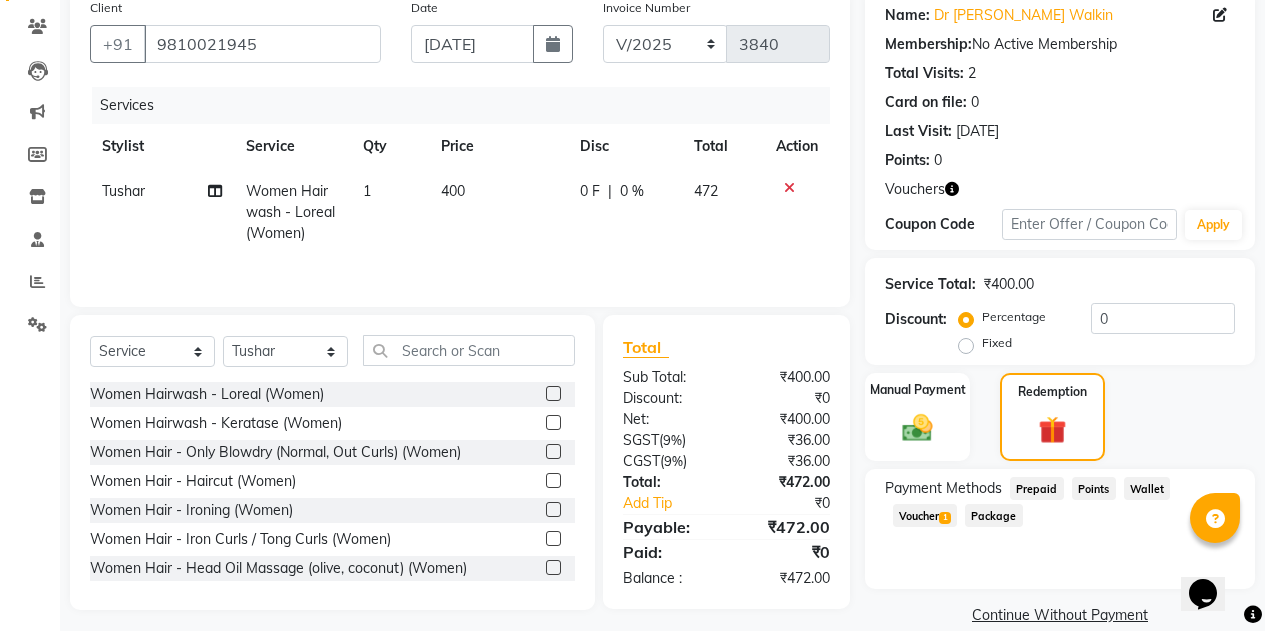 click on "Voucher  1" 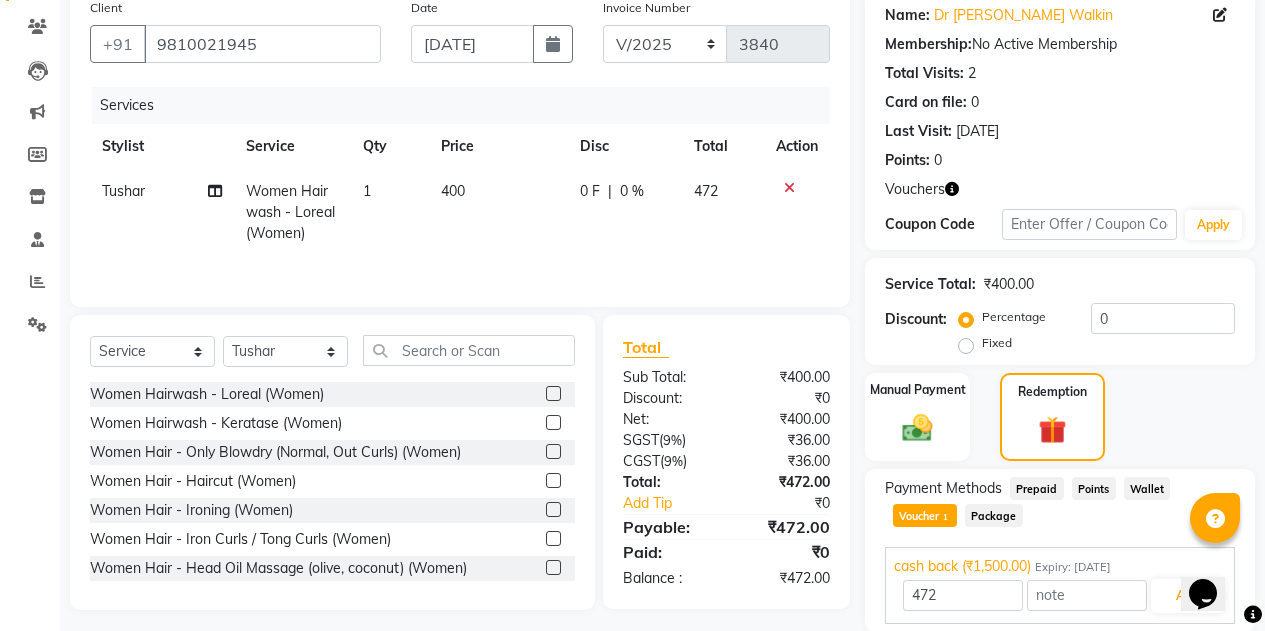 scroll, scrollTop: 234, scrollLeft: 0, axis: vertical 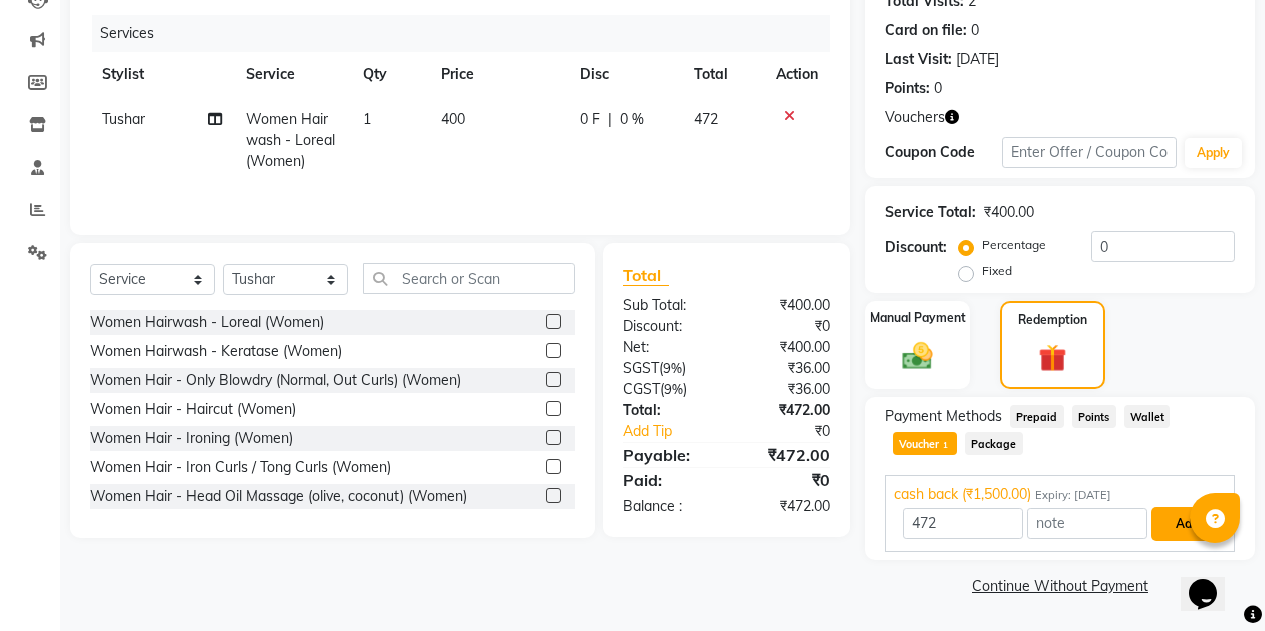 click on "Add" at bounding box center (1187, 524) 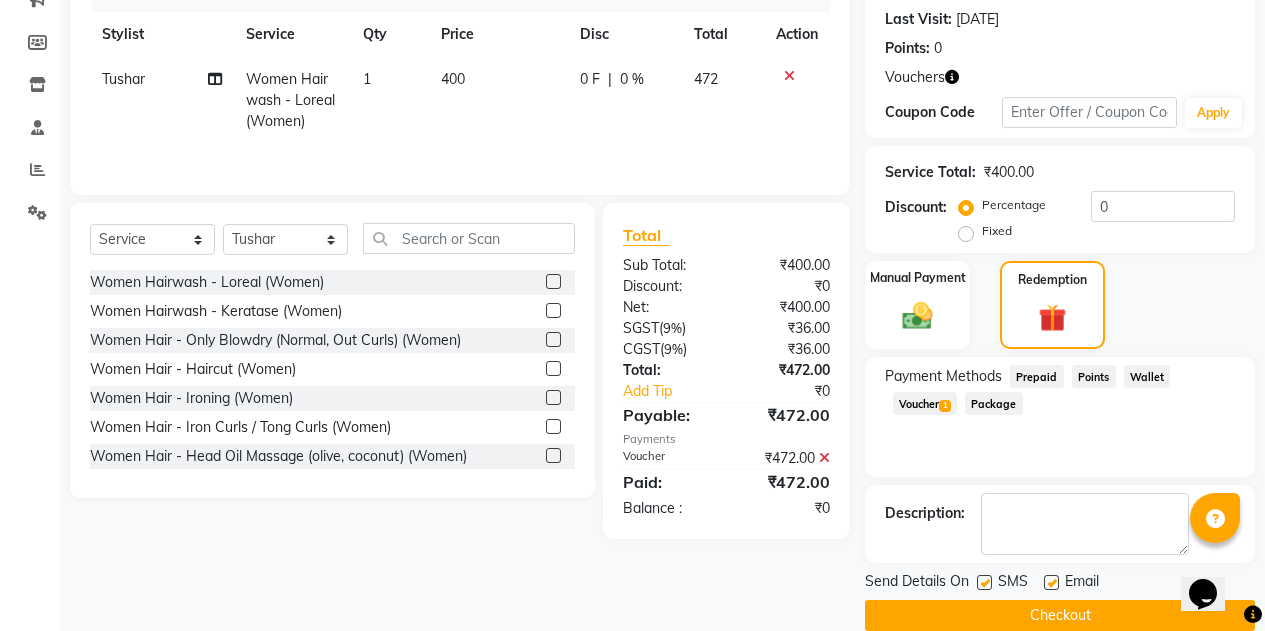 scroll, scrollTop: 303, scrollLeft: 0, axis: vertical 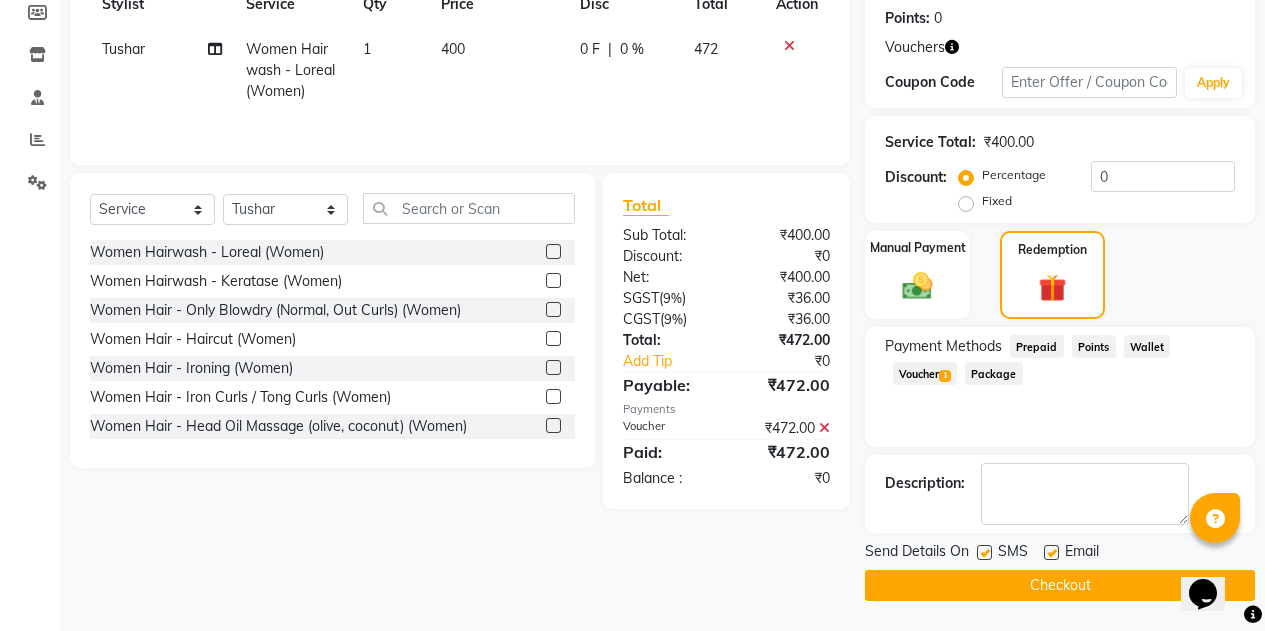 click on "Checkout" 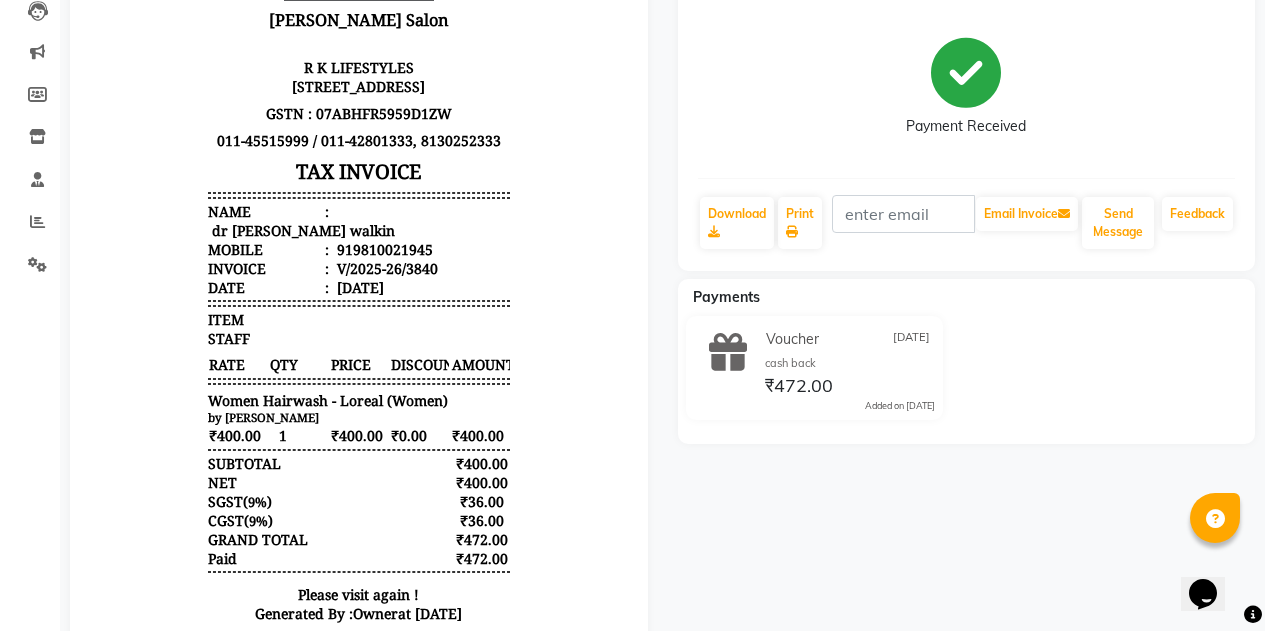 scroll, scrollTop: 0, scrollLeft: 0, axis: both 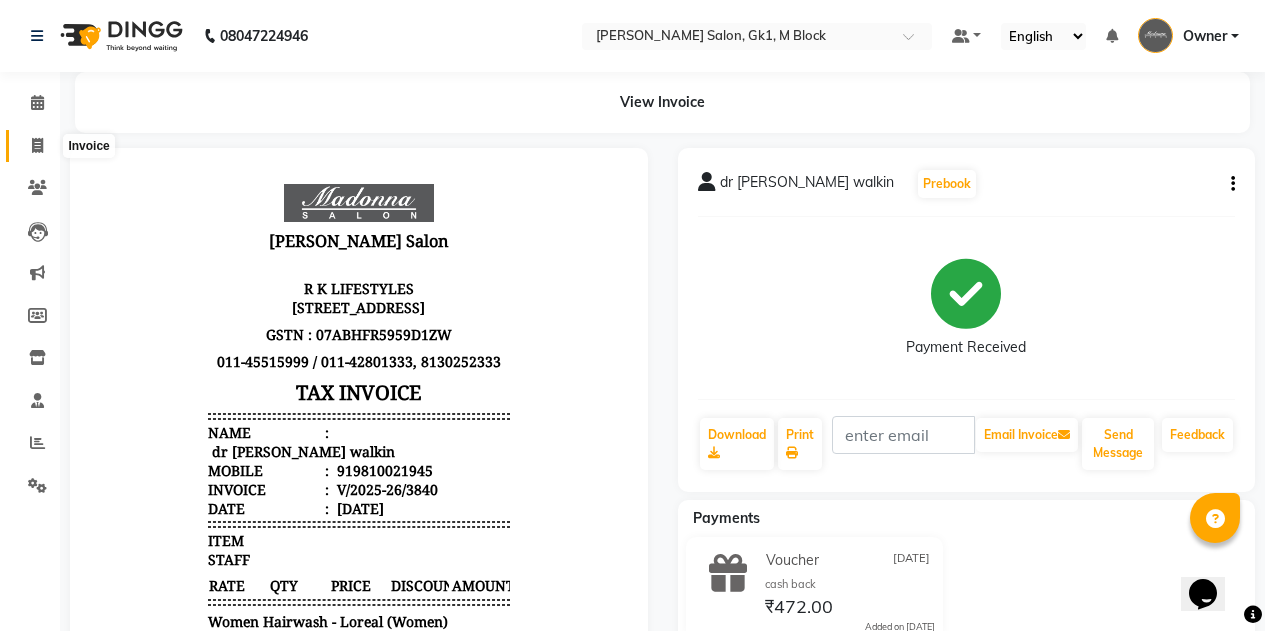 click 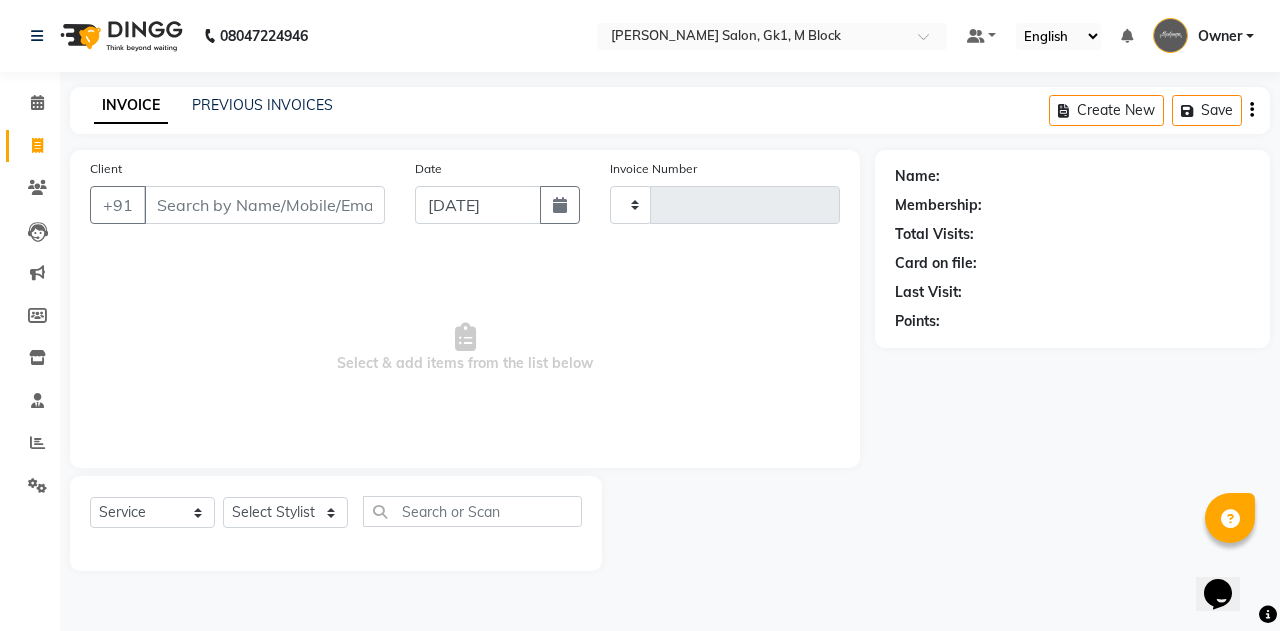 type on "3841" 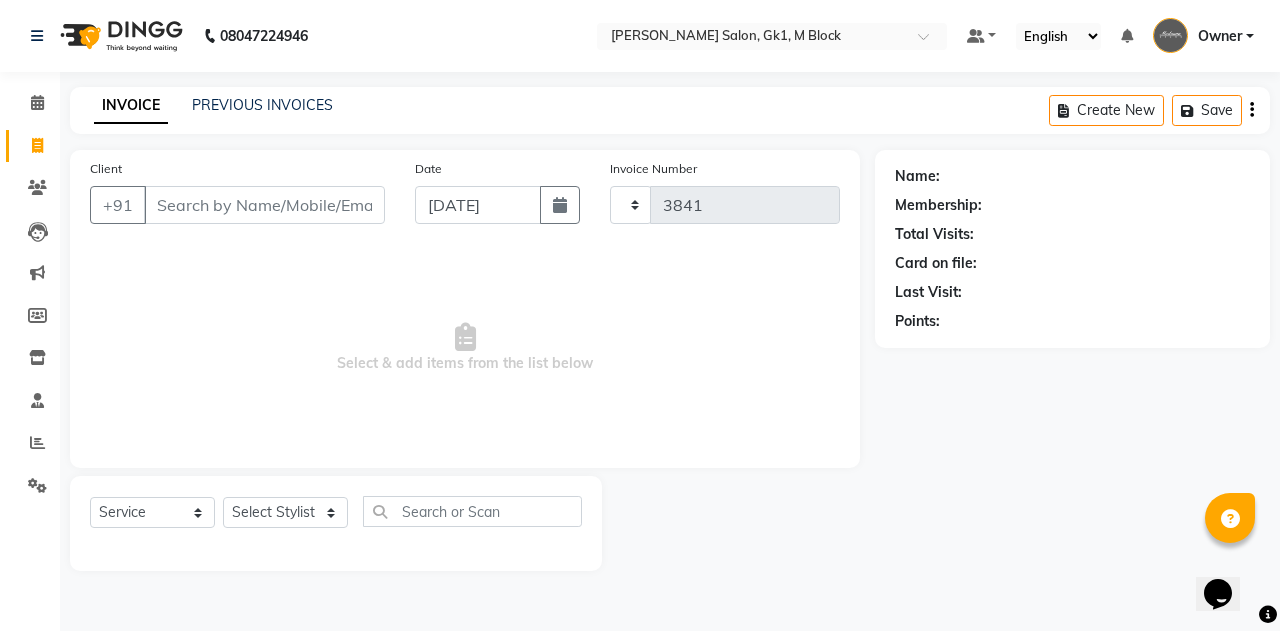 select on "6312" 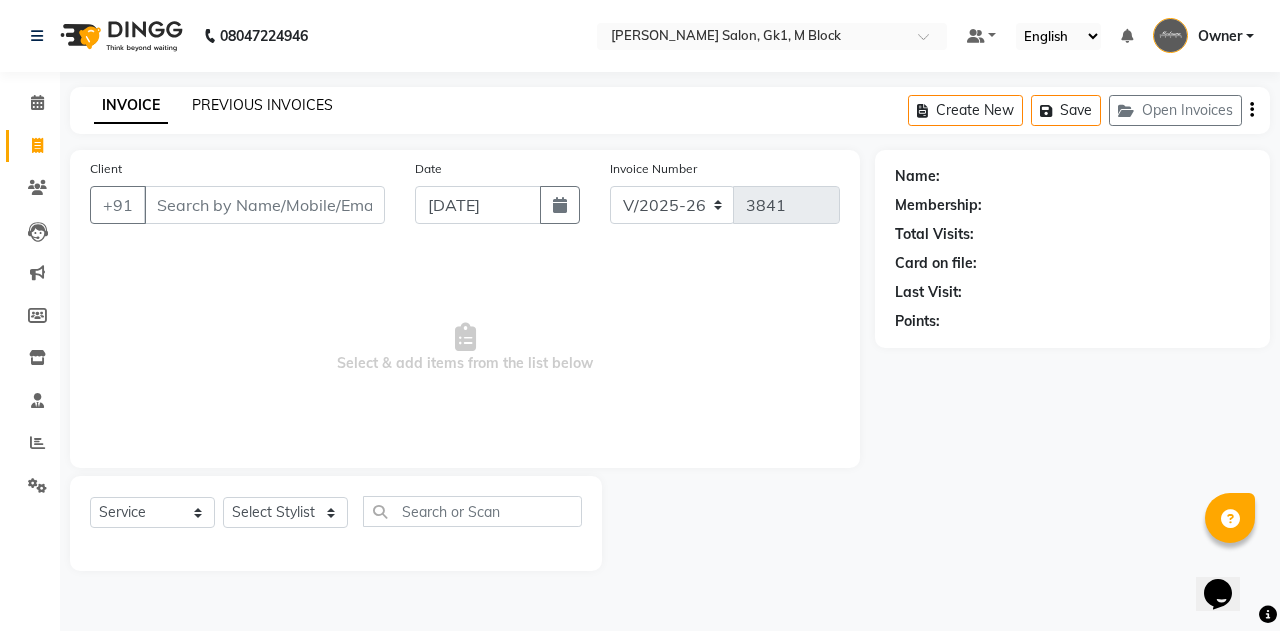 click on "PREVIOUS INVOICES" 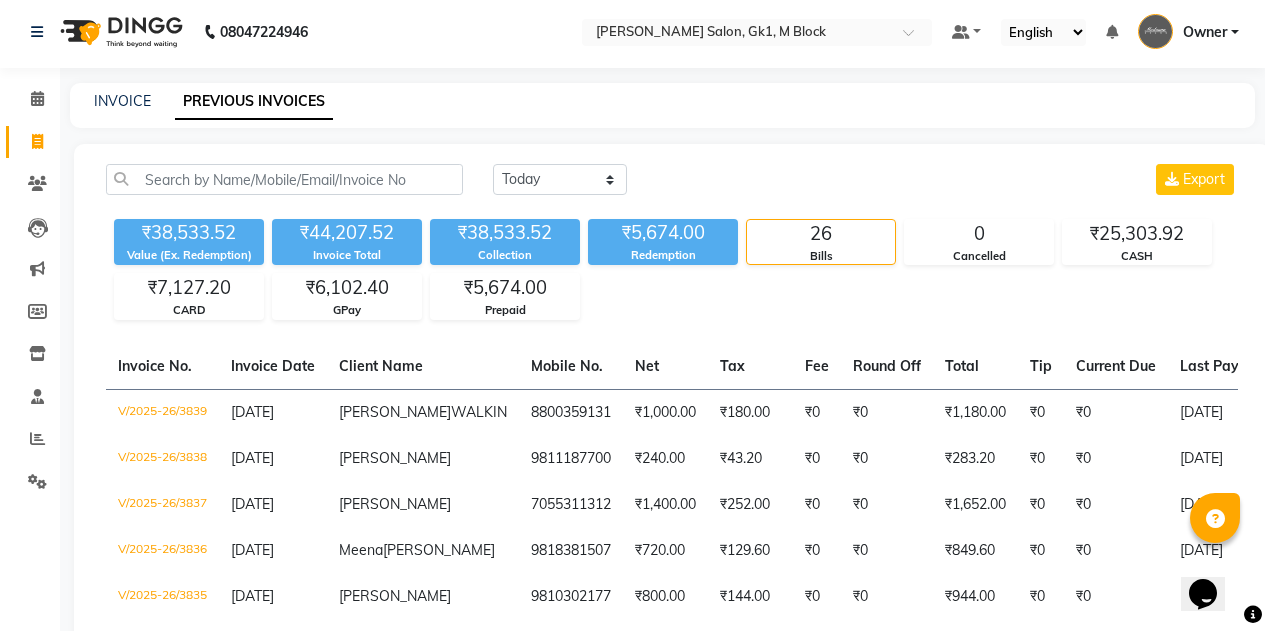 scroll, scrollTop: 0, scrollLeft: 0, axis: both 